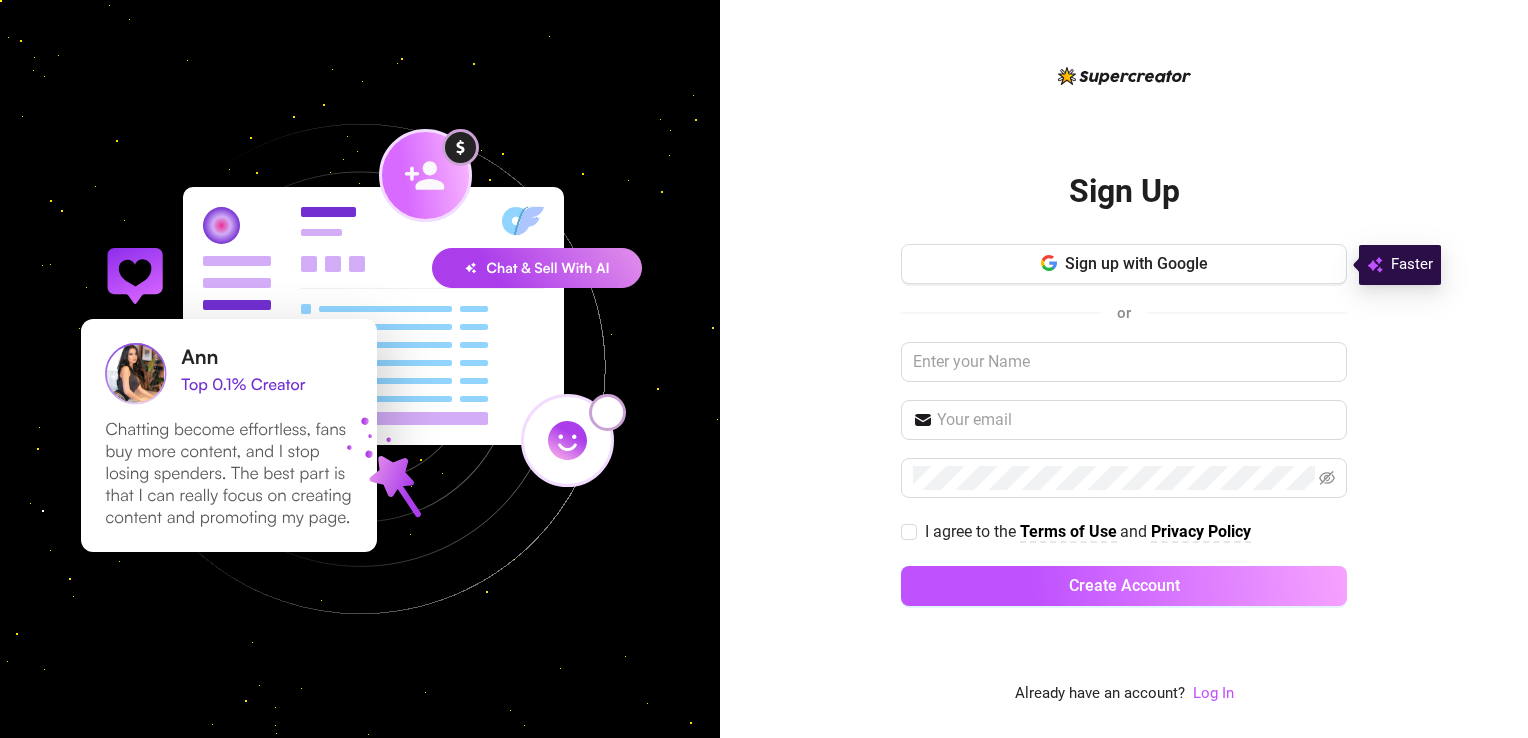 scroll, scrollTop: 0, scrollLeft: 0, axis: both 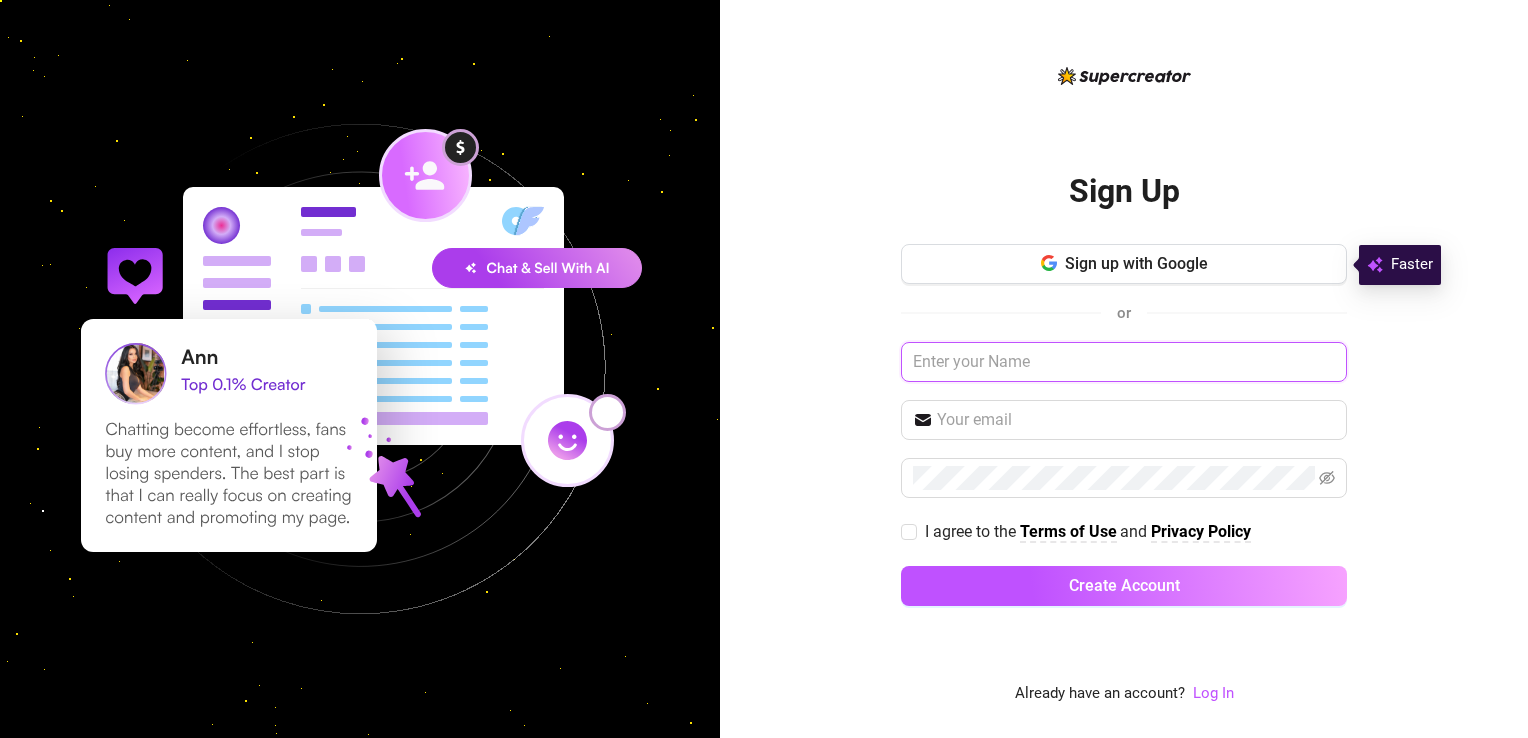 click at bounding box center (1124, 362) 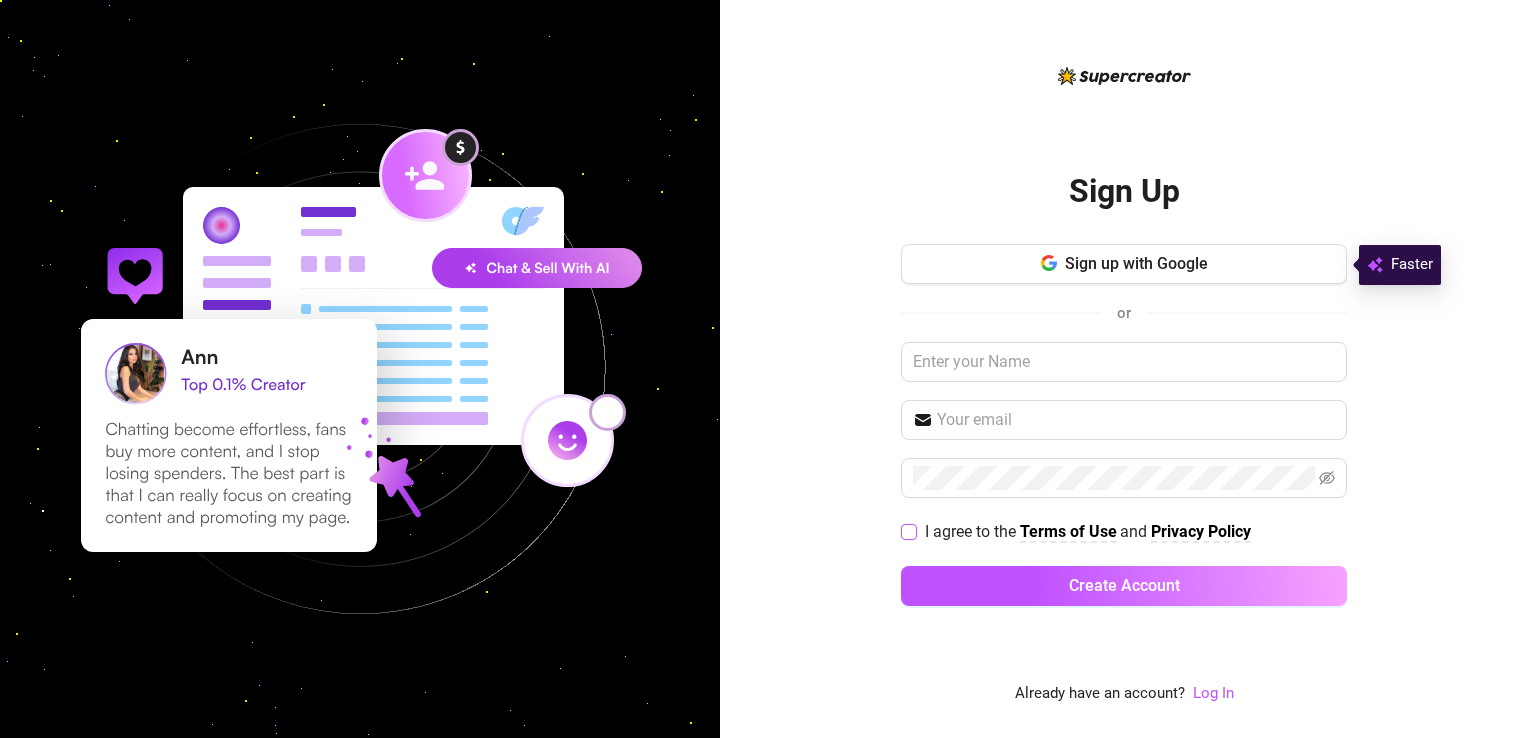 click on "I agree to the   Terms of Use   and   Privacy Policy" at bounding box center [908, 531] 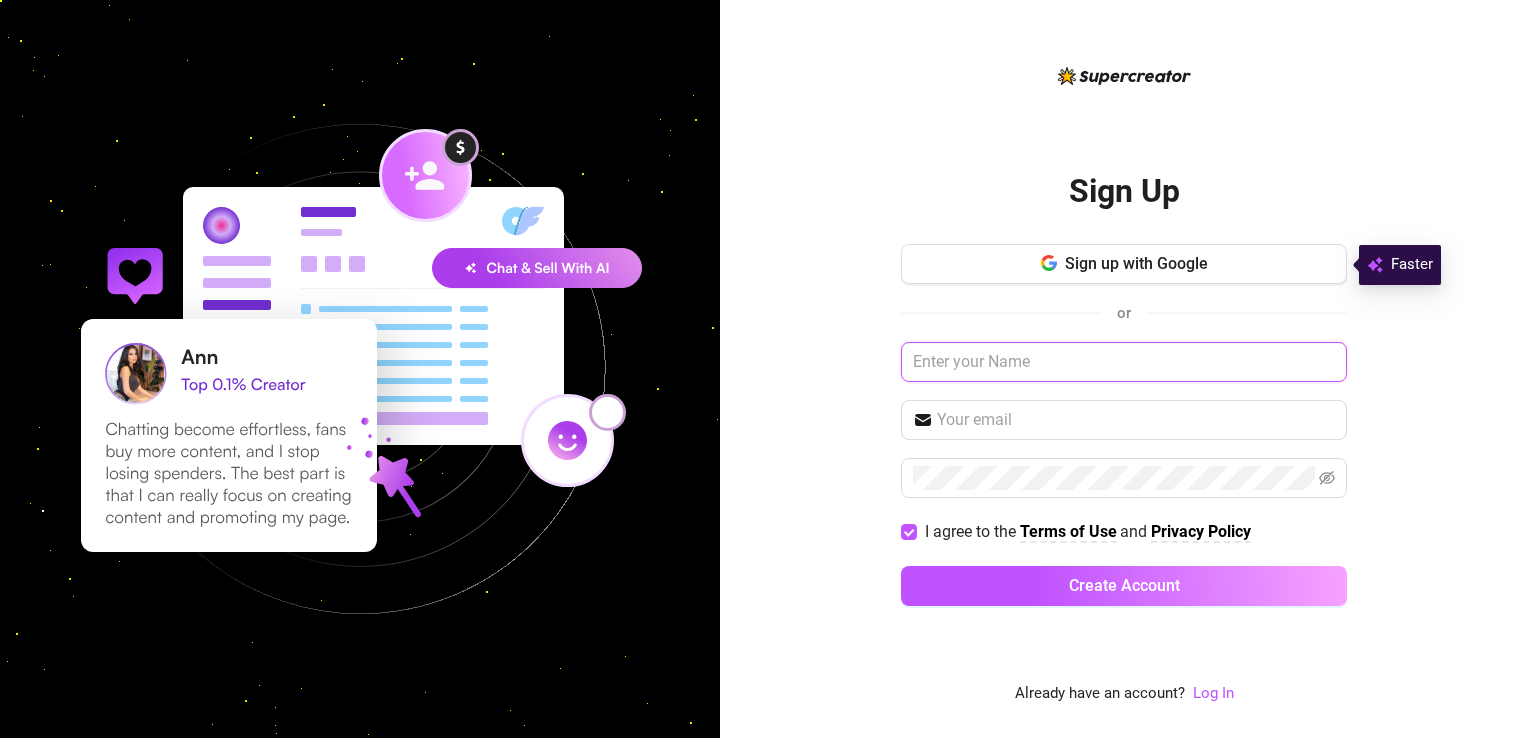 click at bounding box center [1124, 362] 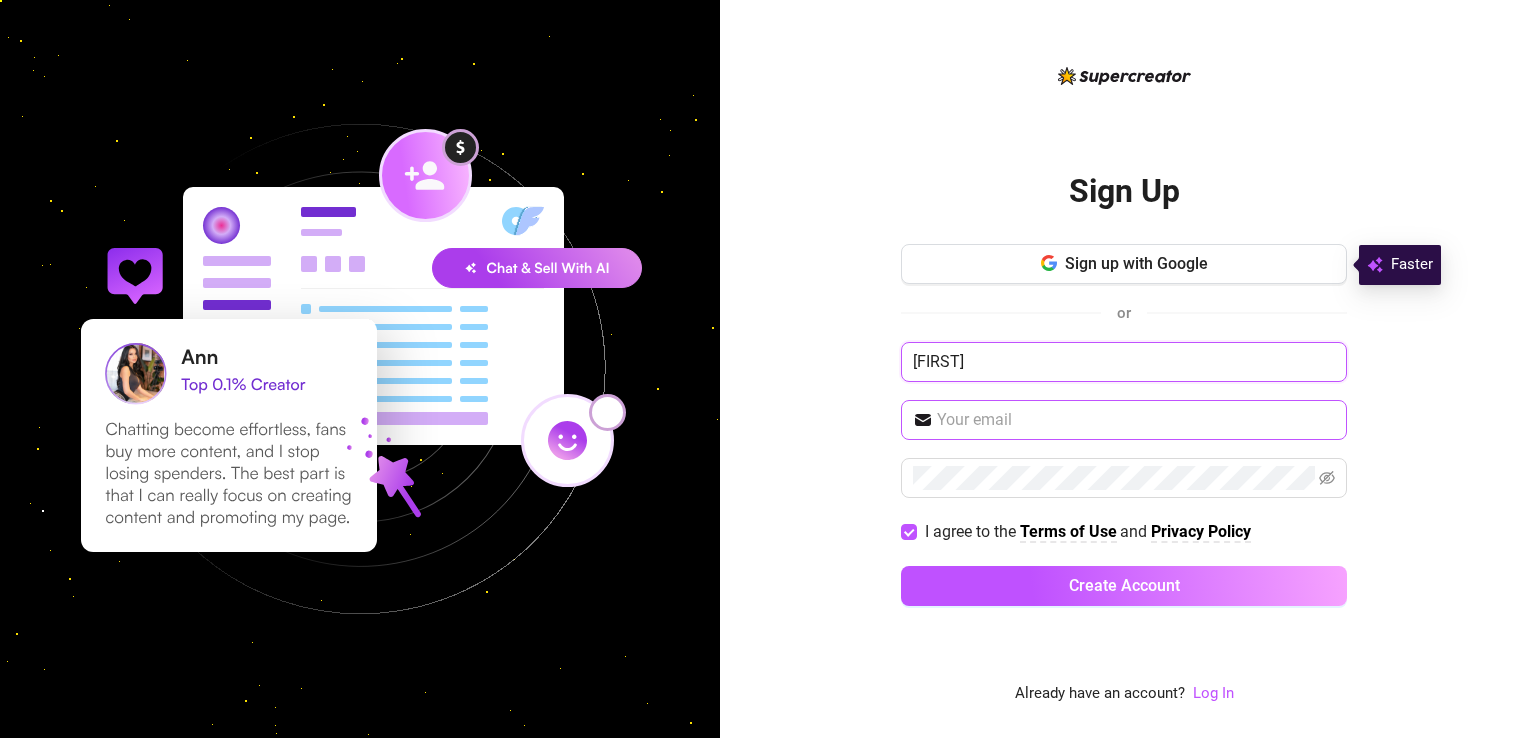 type on "[FIRST]" 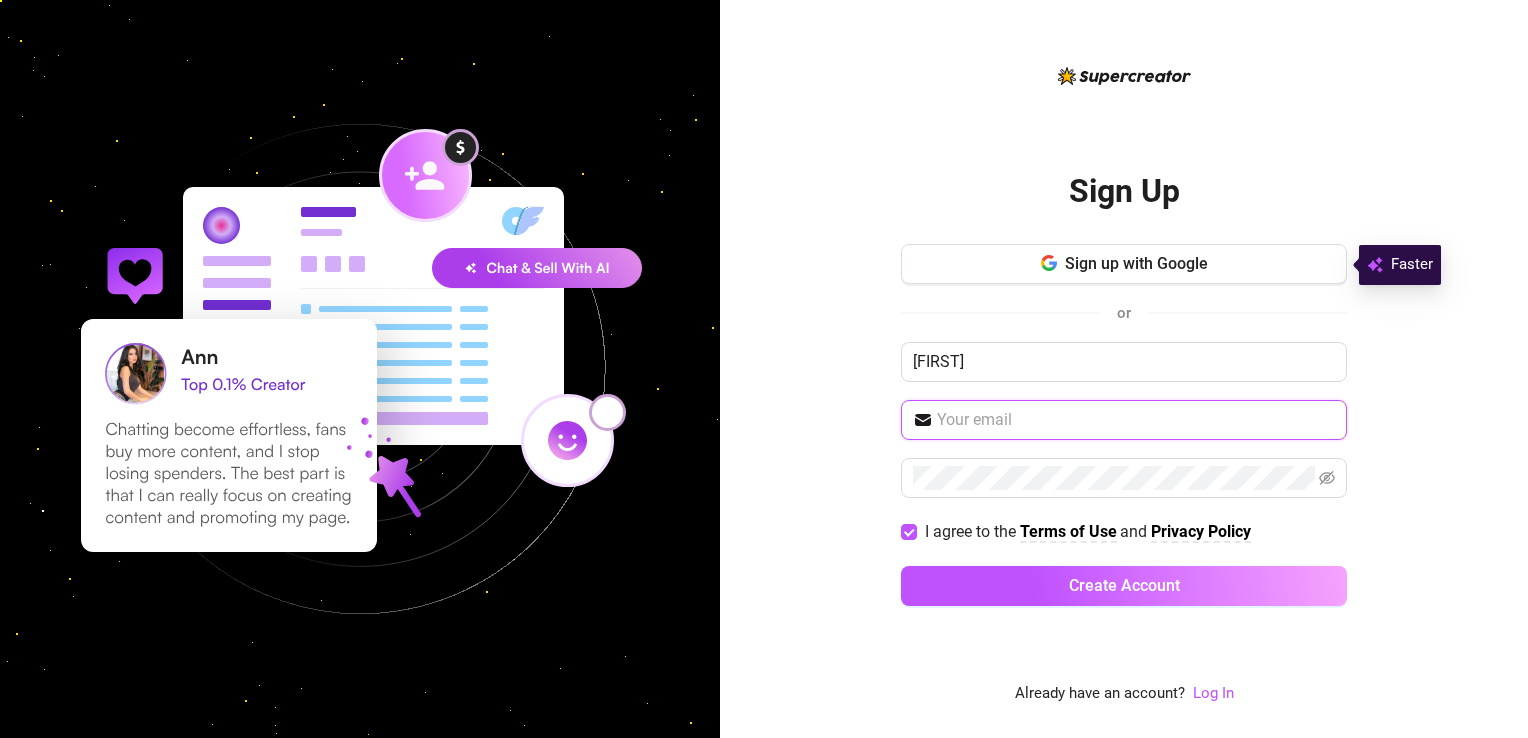 click at bounding box center (1136, 420) 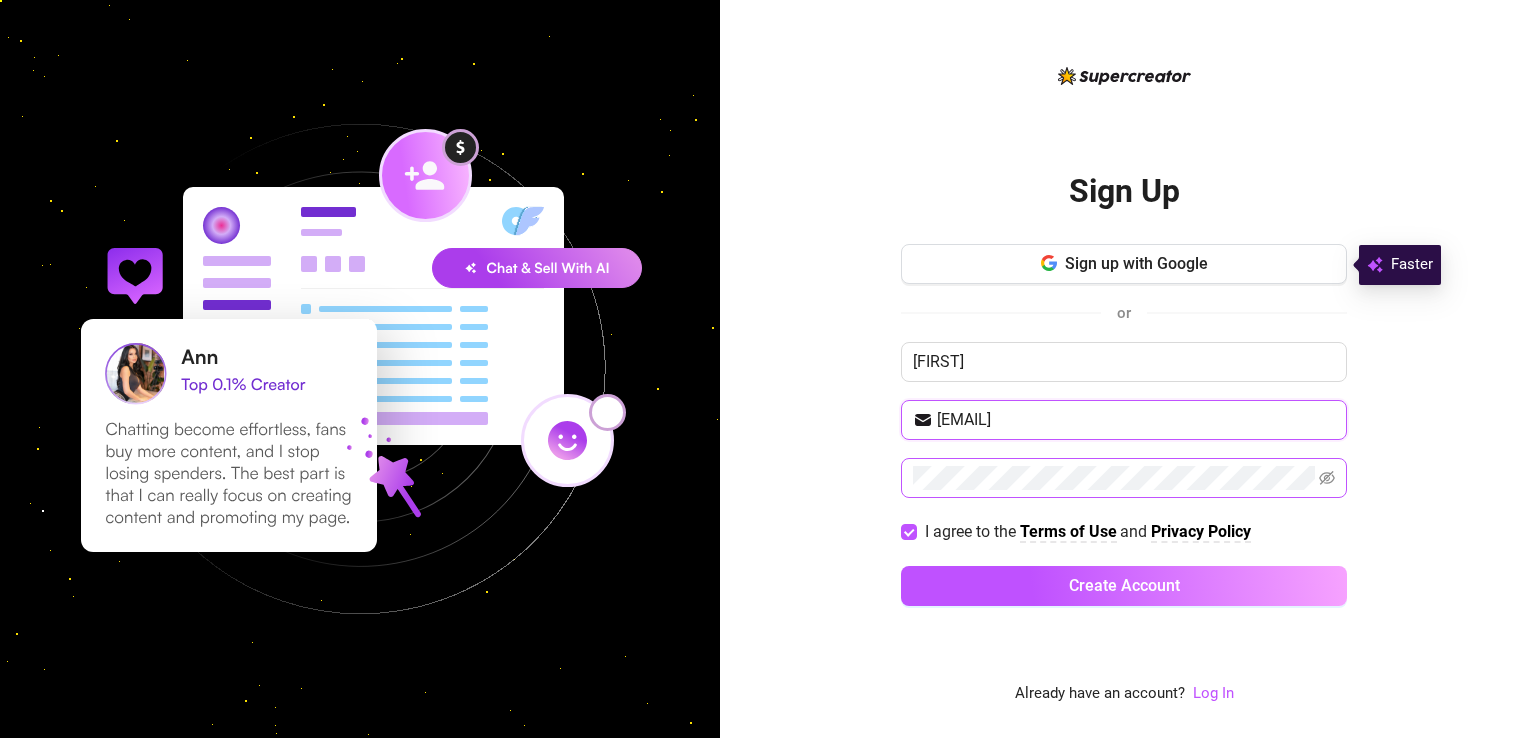 type on "[EMAIL]" 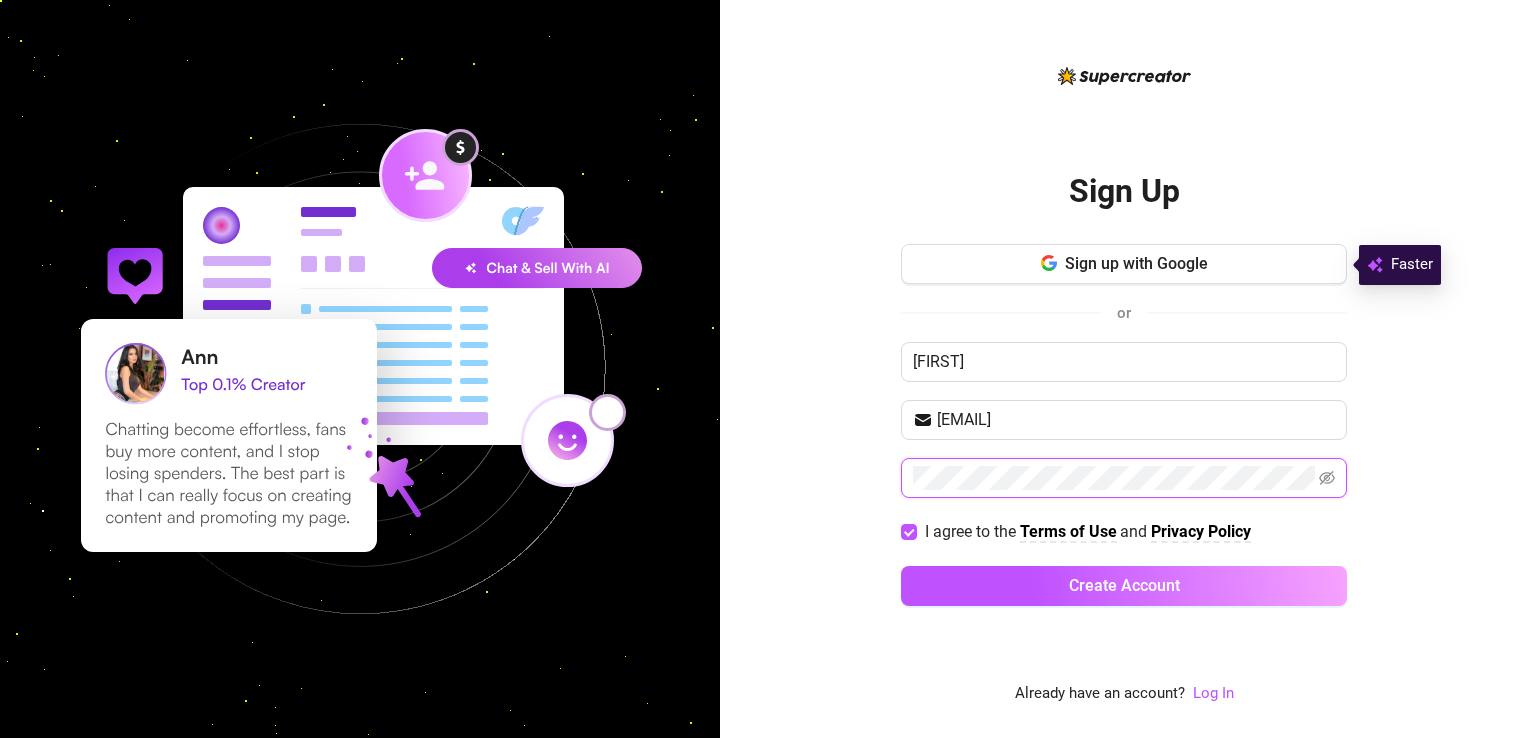 click on "Create Account" at bounding box center [1124, 586] 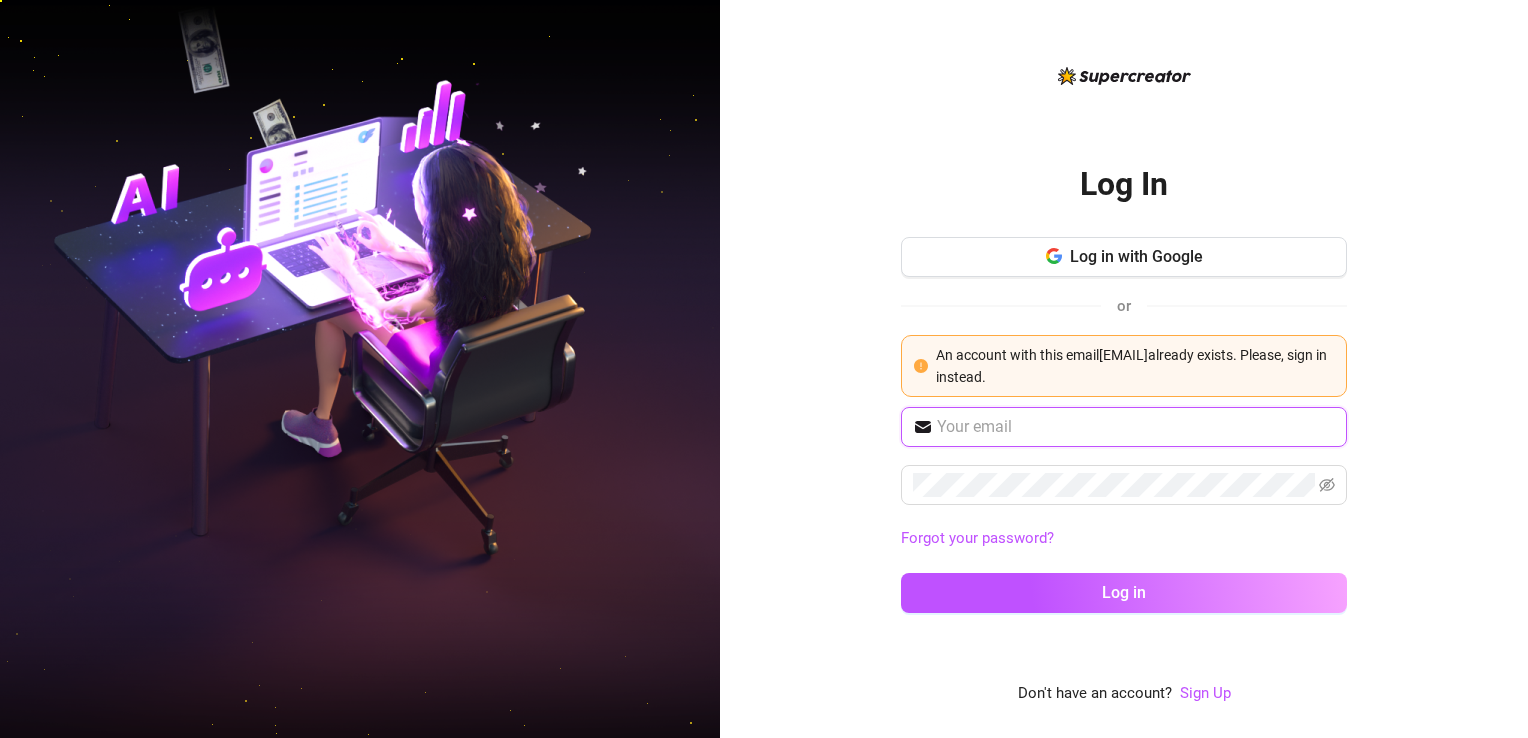 click at bounding box center (1136, 427) 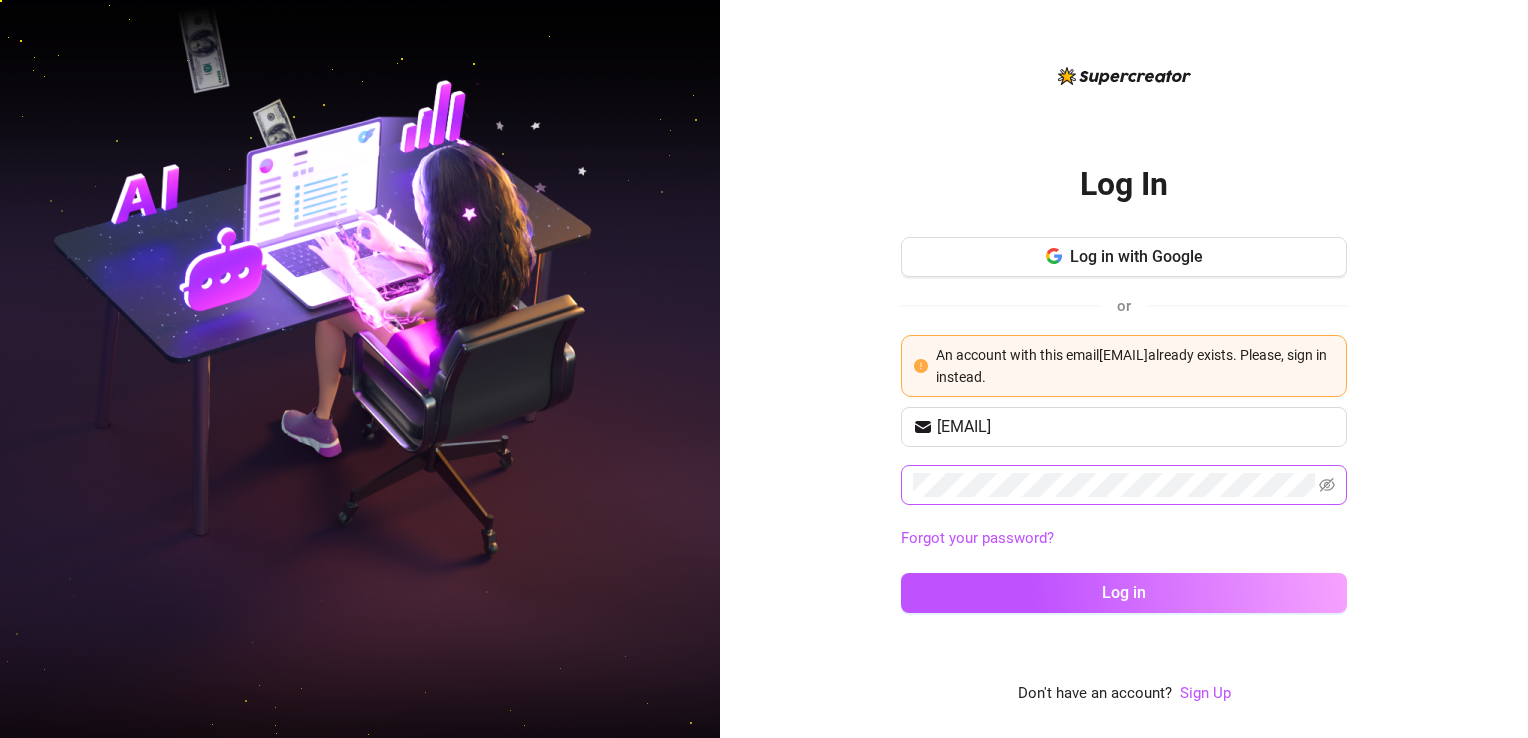 click at bounding box center (1124, 485) 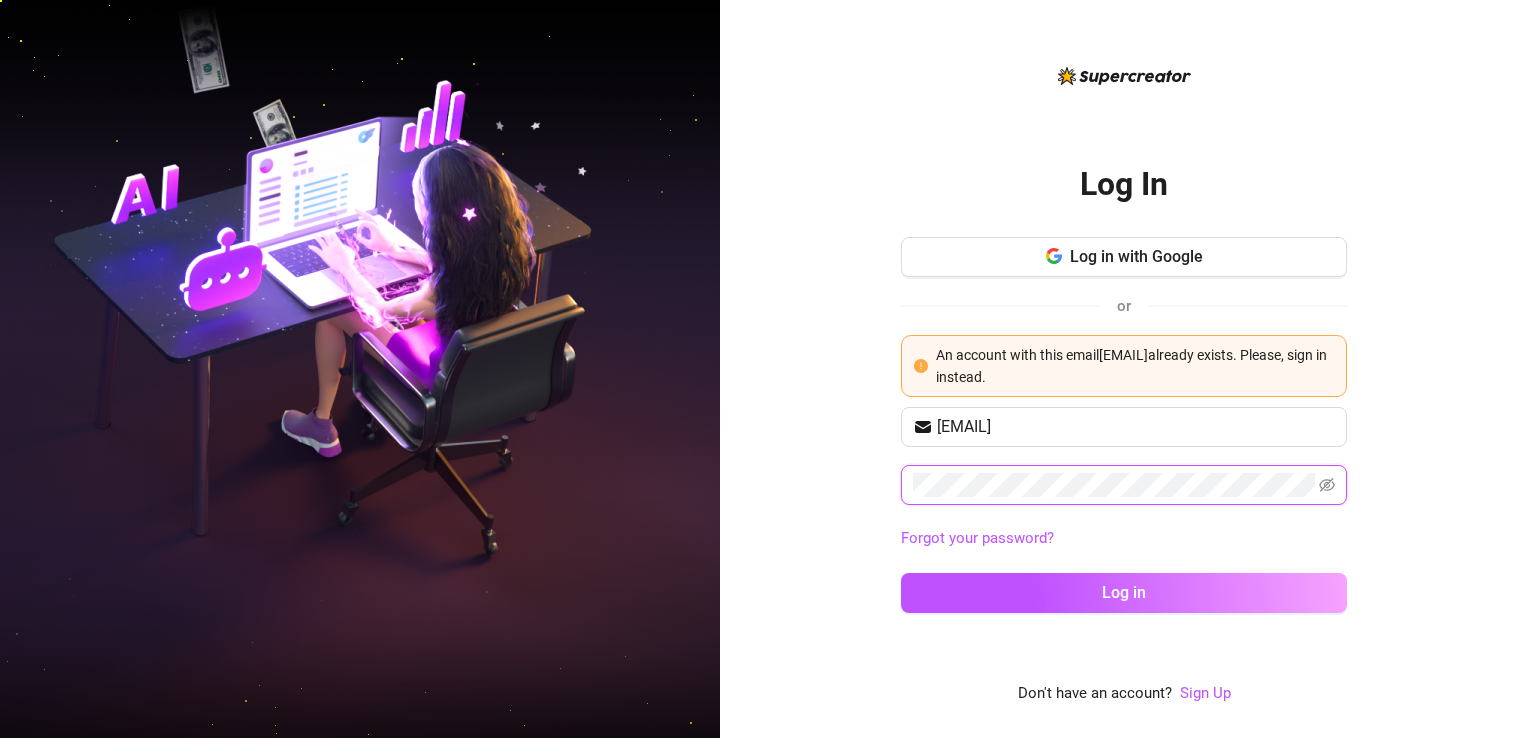 click on "Log in" at bounding box center [1124, 593] 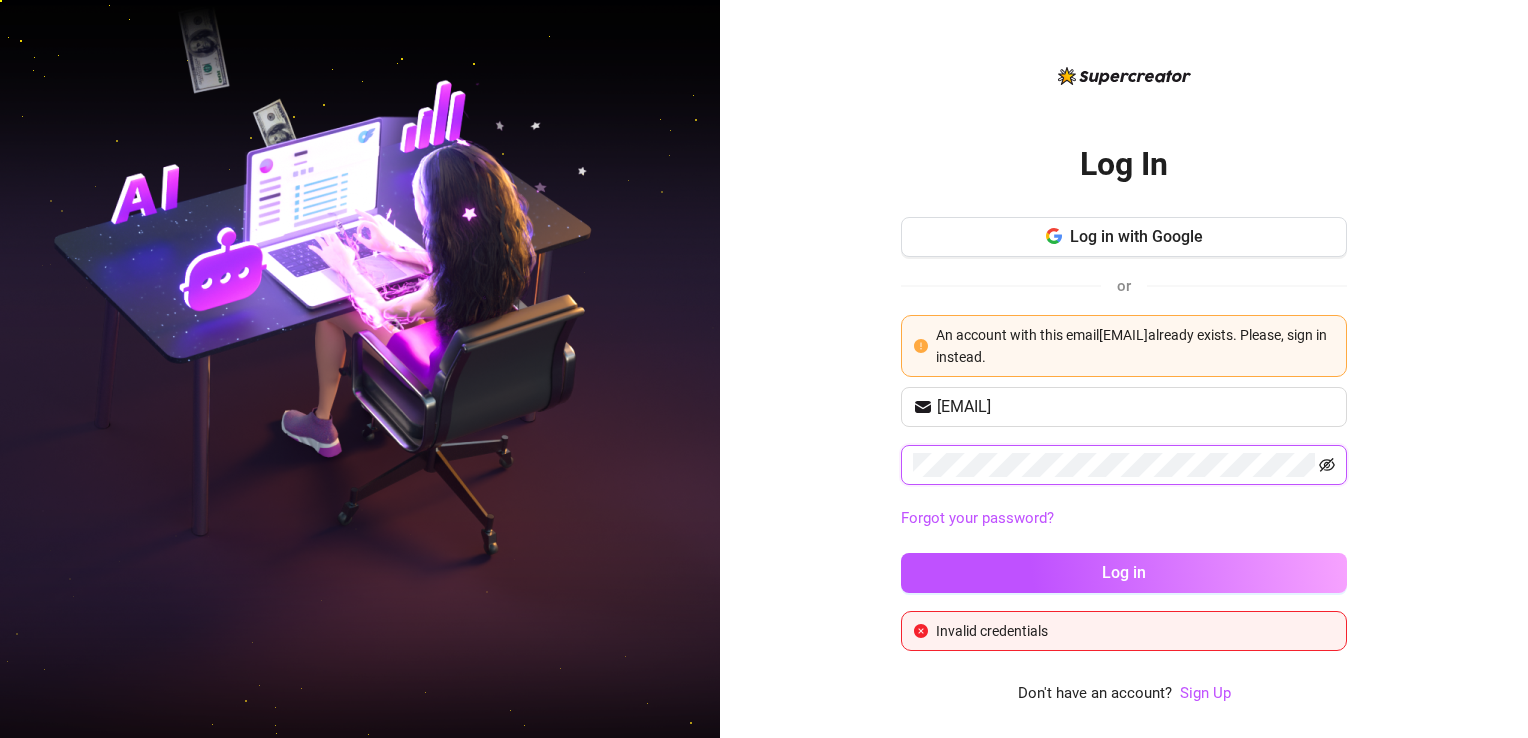 click 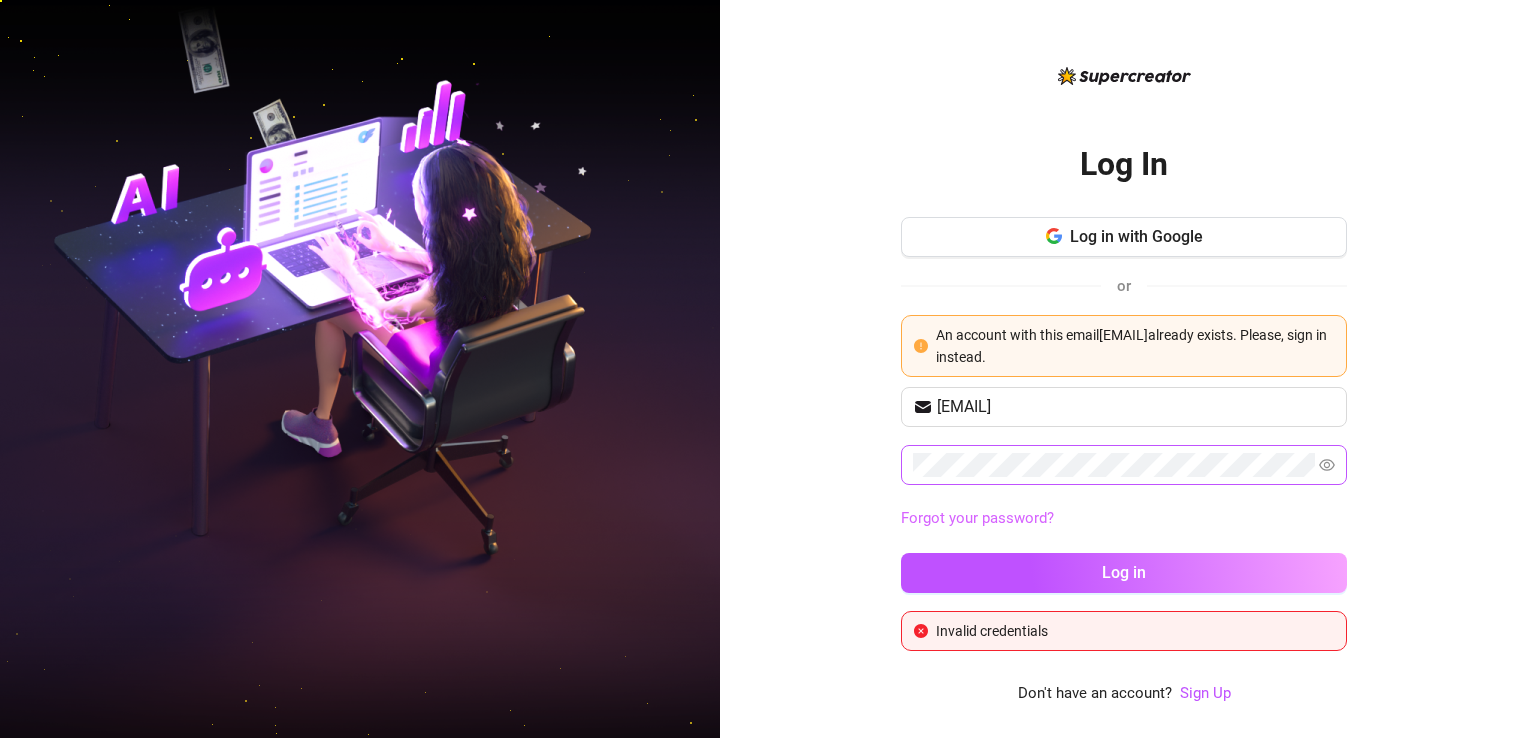 click on "Forgot your password?" at bounding box center (977, 518) 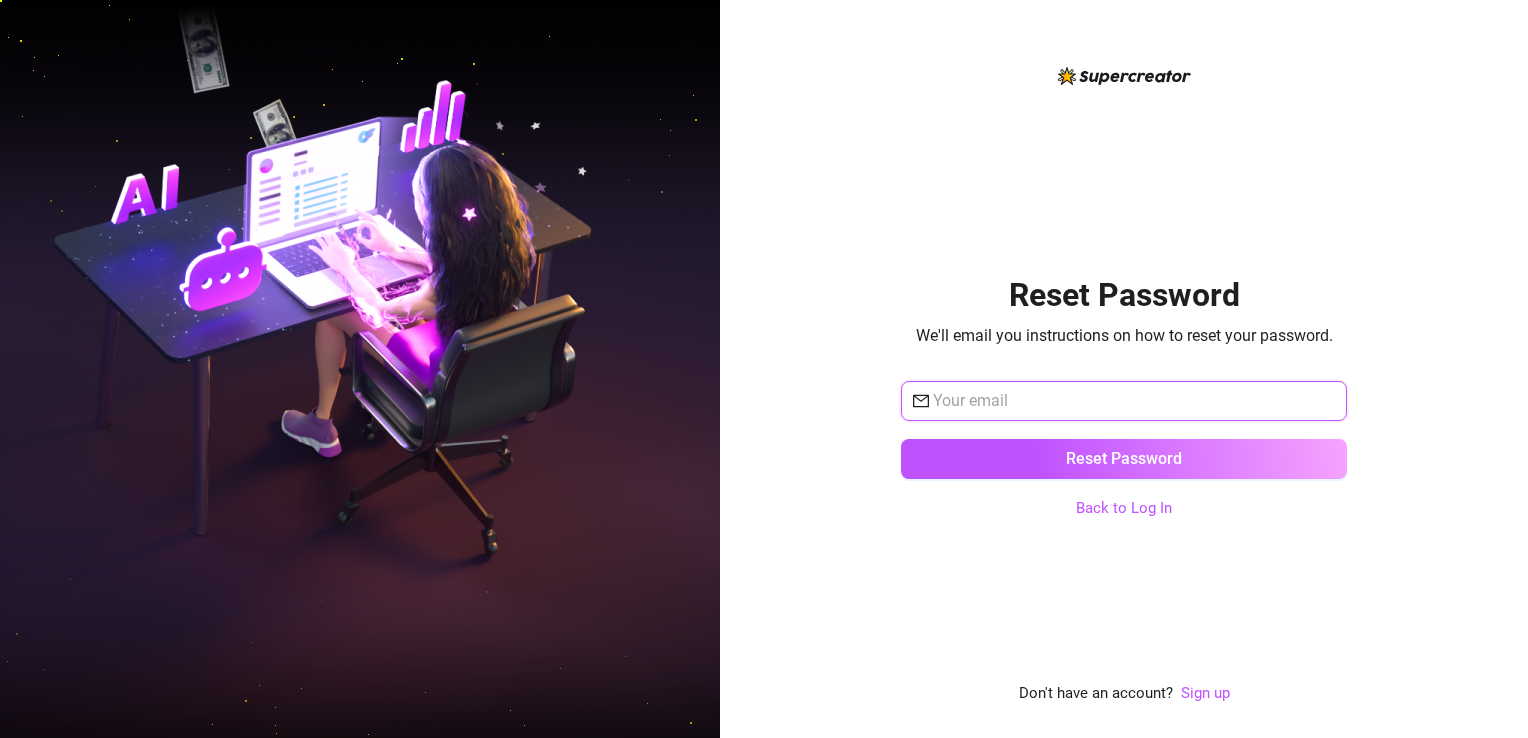 click at bounding box center (1134, 401) 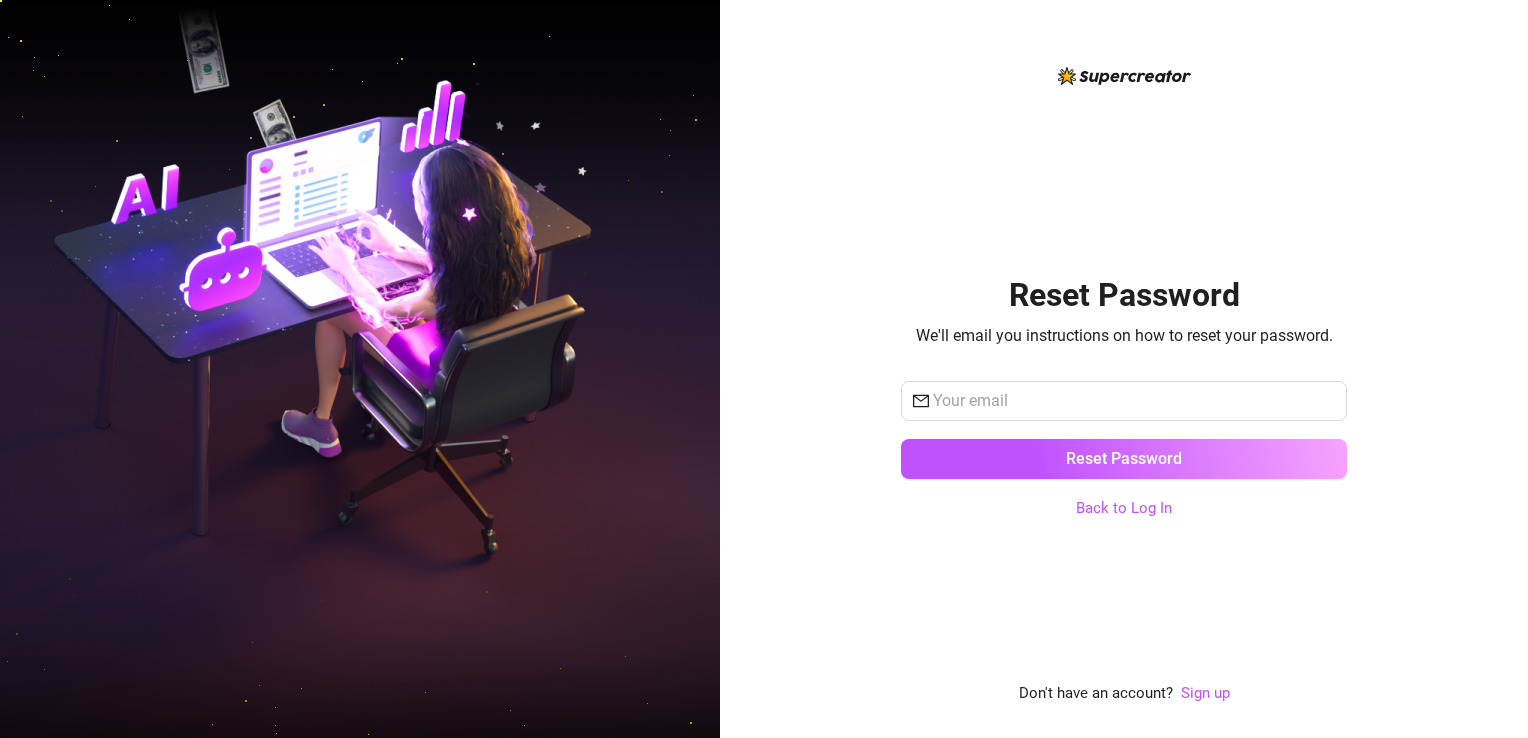 click on "Reset Password We'll email you instructions on how to reset your password. Reset Password Back to Log In Don't have an account? Sign up" at bounding box center (1124, 385) 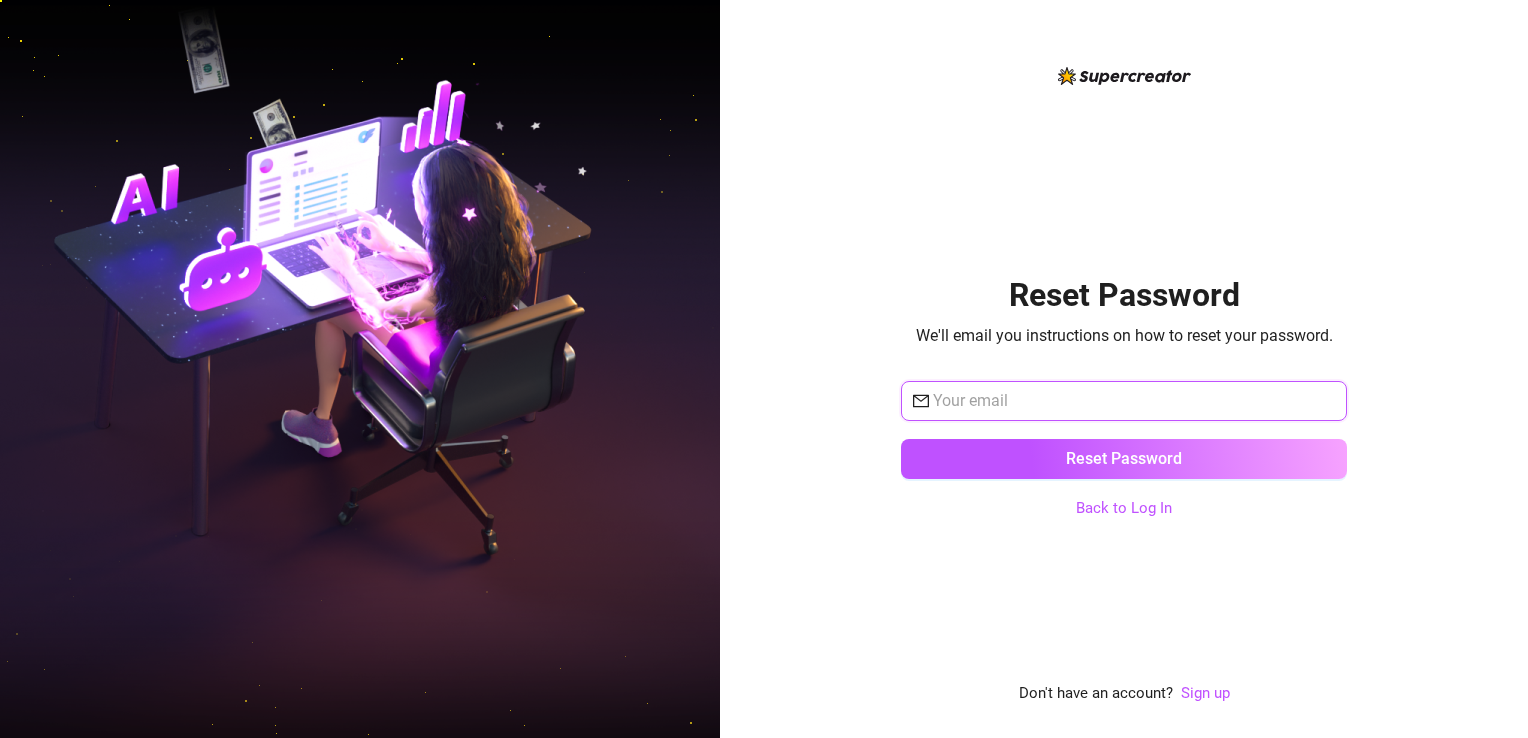 click at bounding box center (1134, 401) 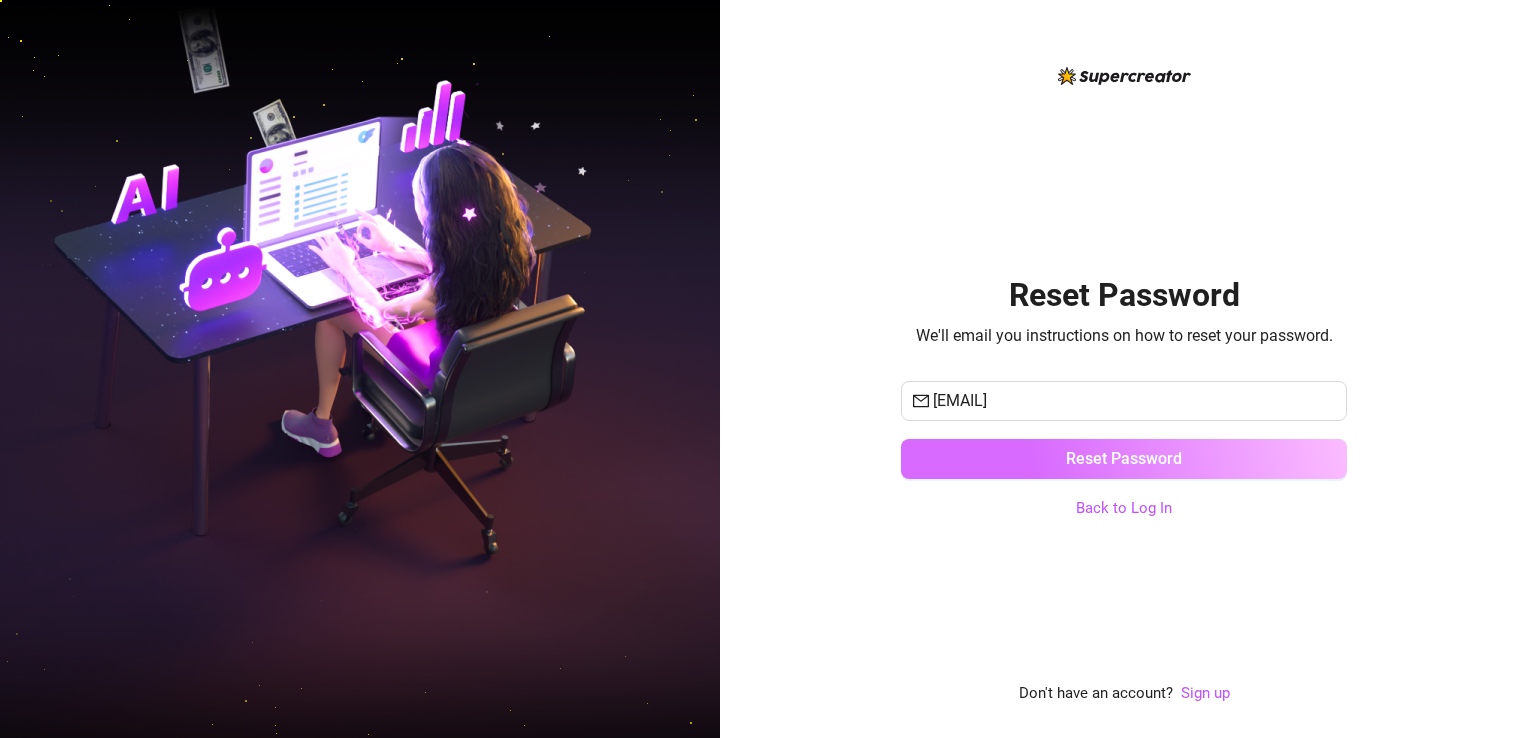 click on "Reset Password" at bounding box center [1124, 459] 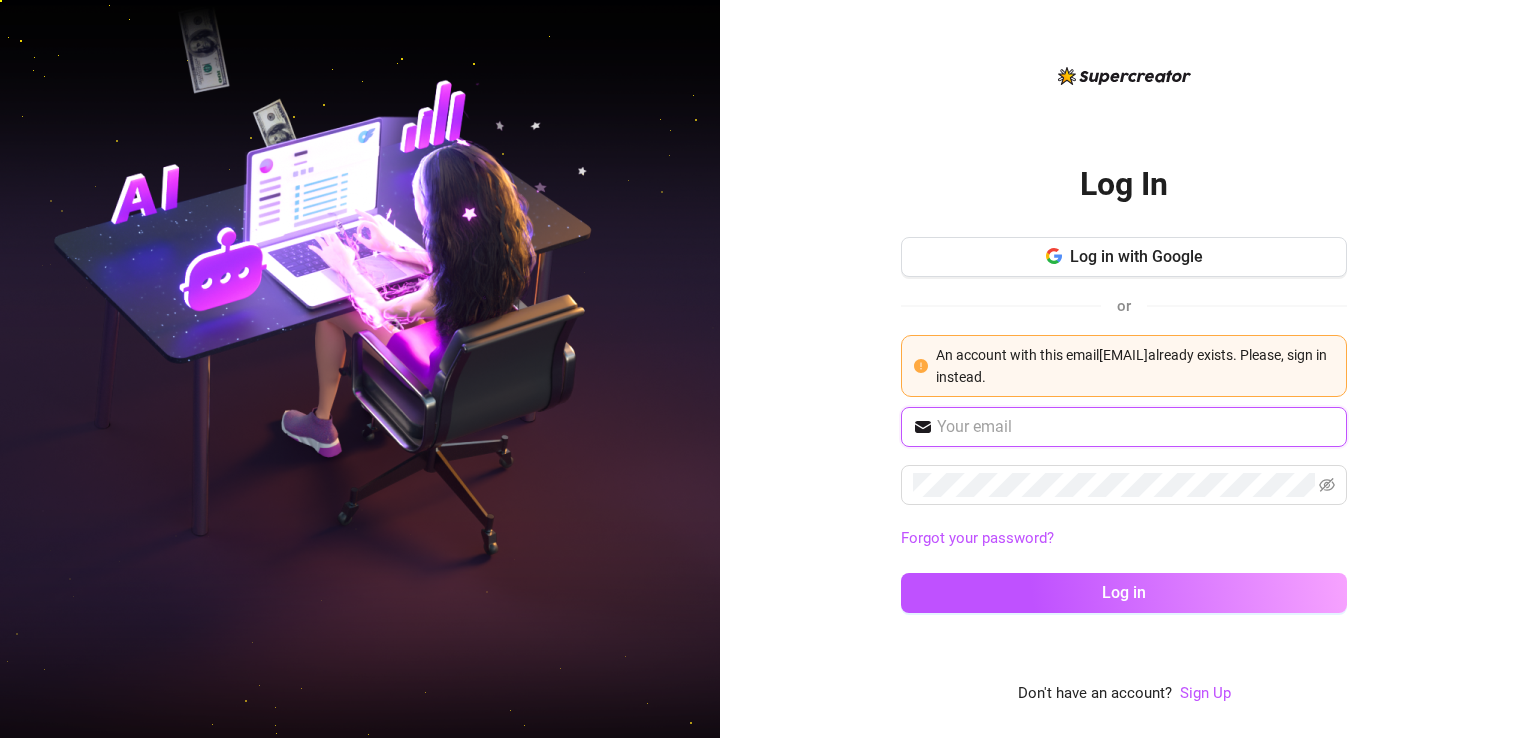 click at bounding box center [1136, 427] 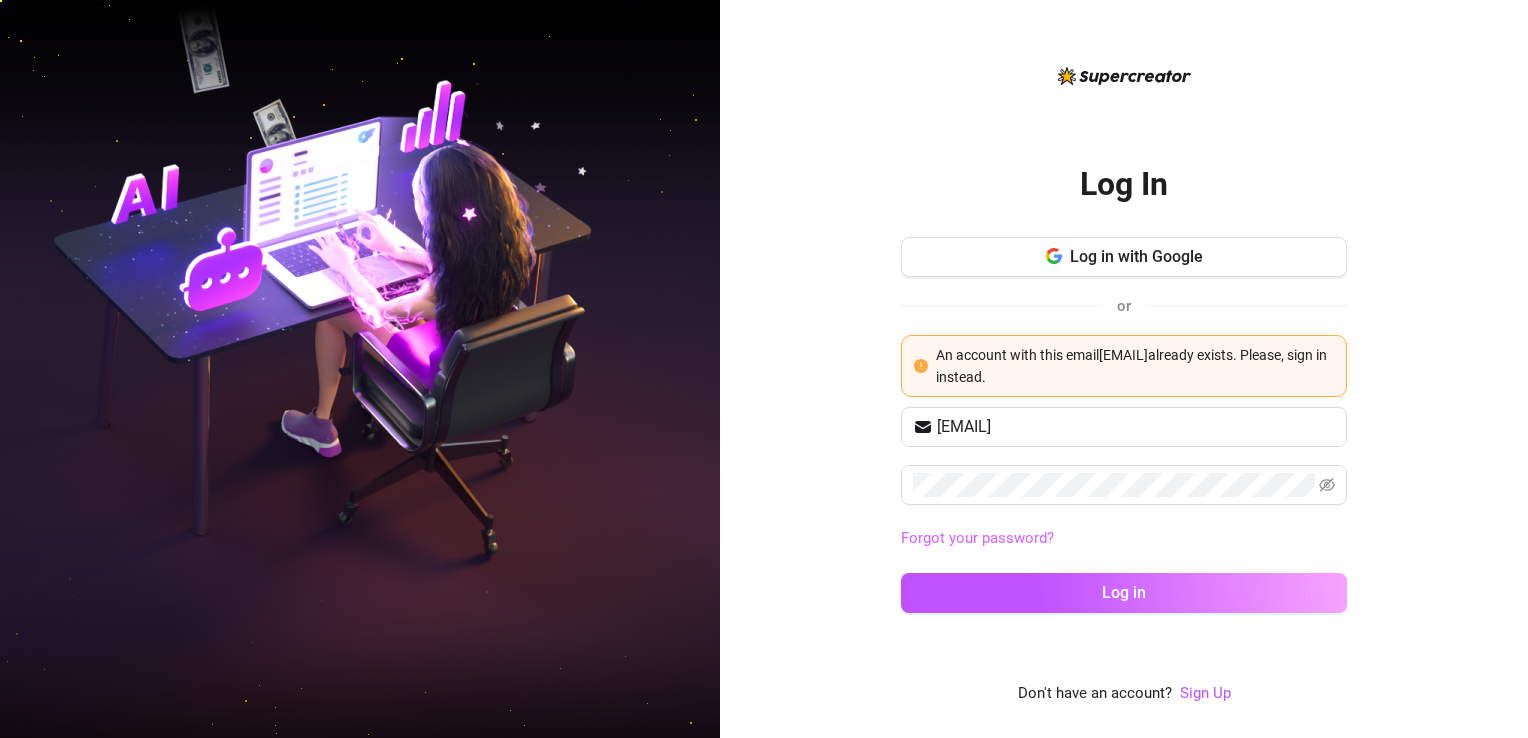 click on "Forgot your password?" at bounding box center [977, 538] 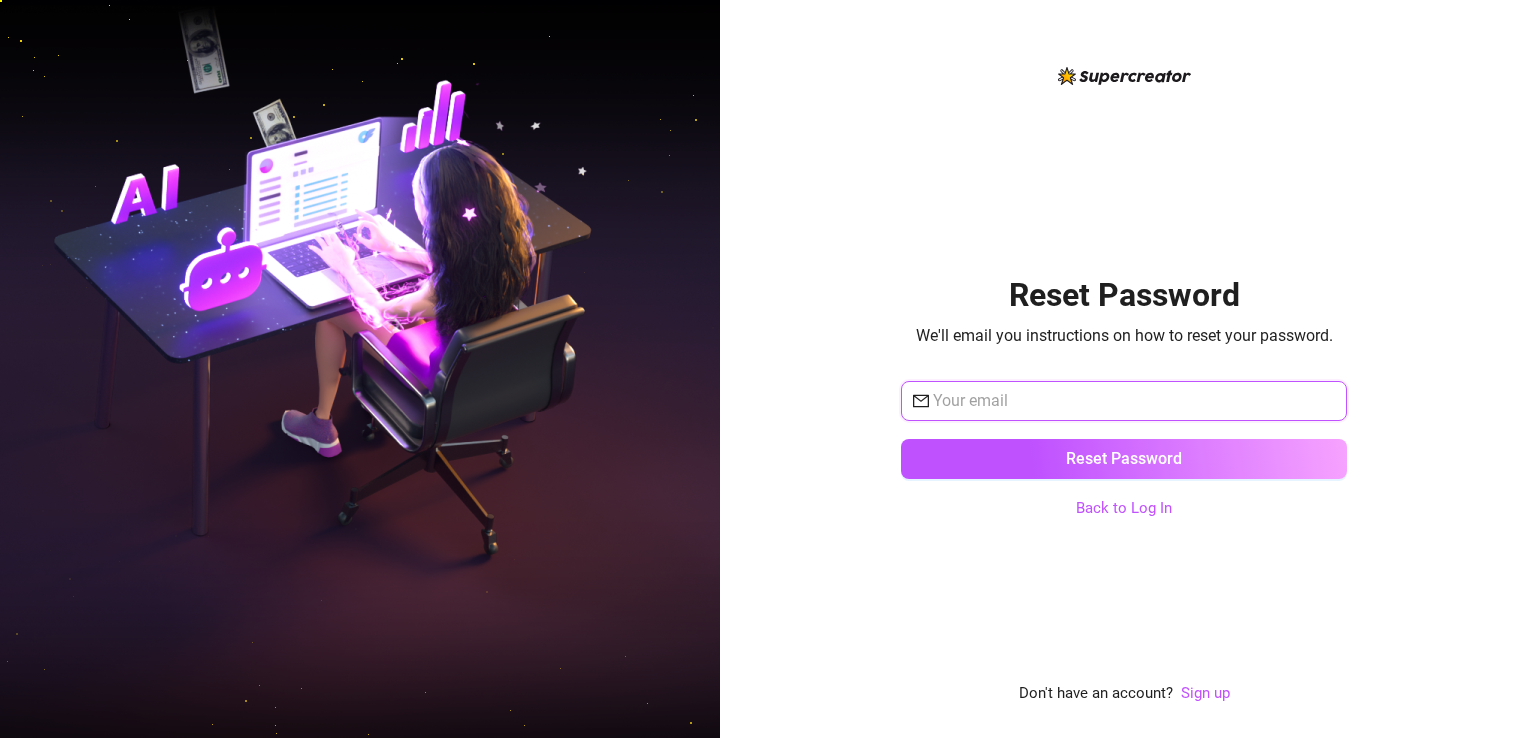 click at bounding box center [1134, 401] 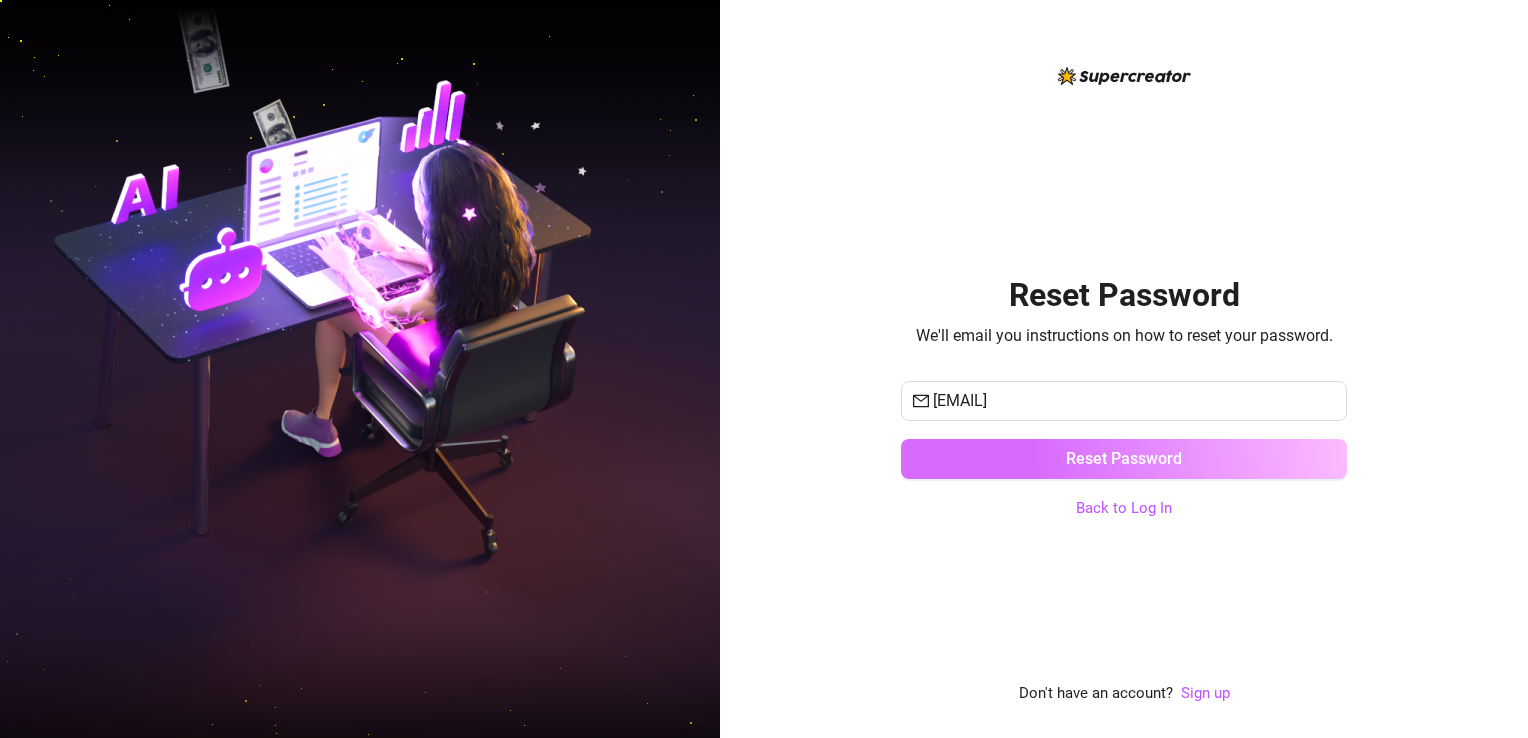 click on "Reset Password" at bounding box center [1124, 459] 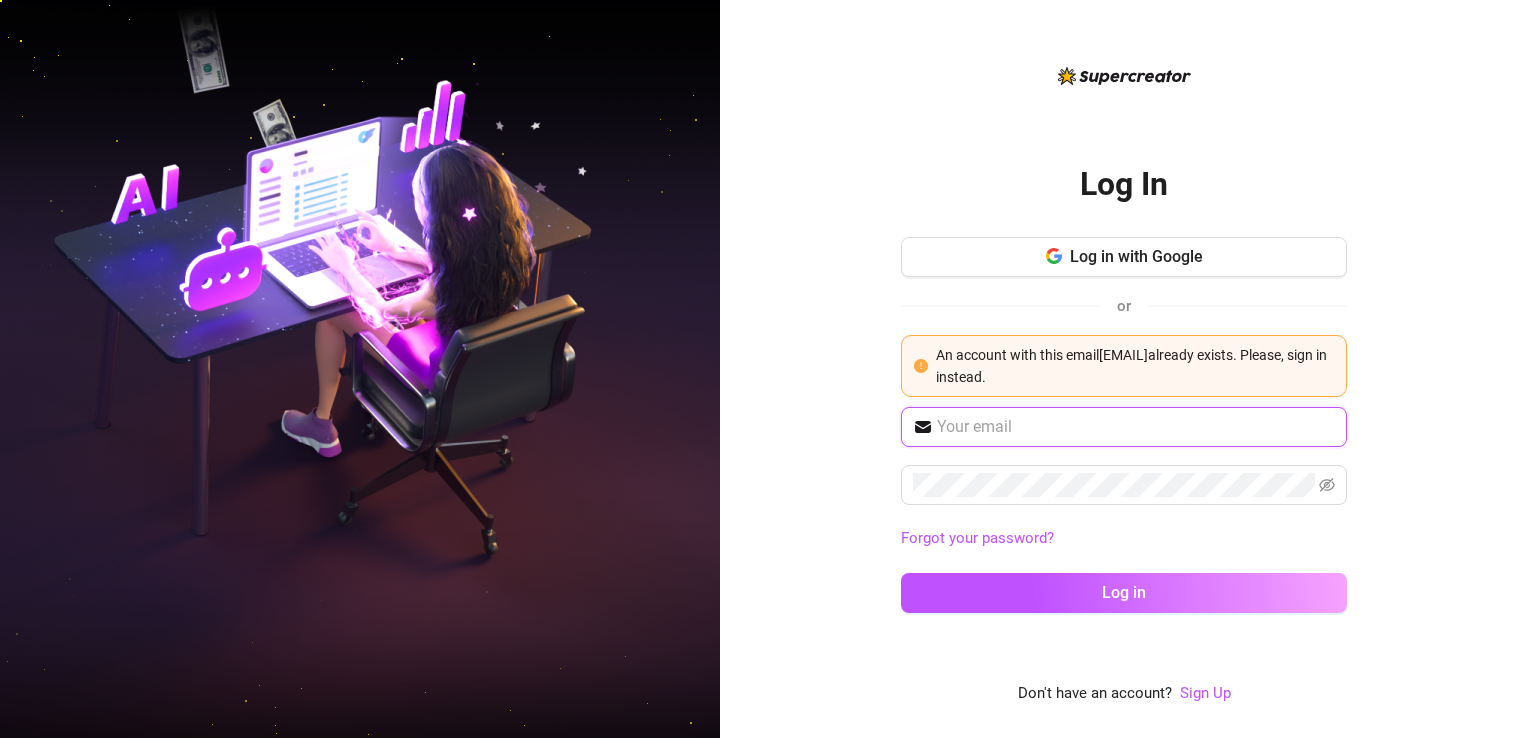 click at bounding box center (1136, 427) 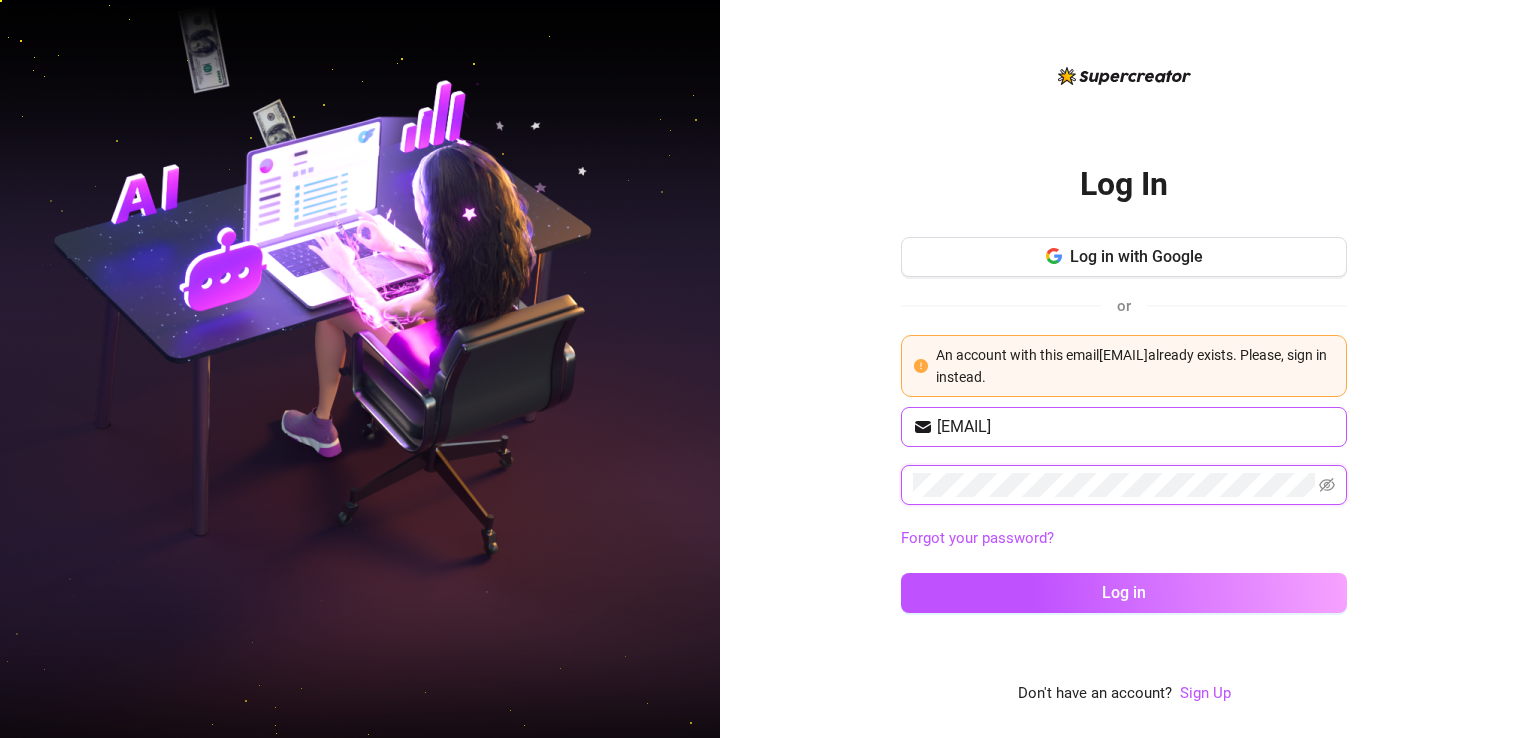 click on "Log in" at bounding box center (1124, 593) 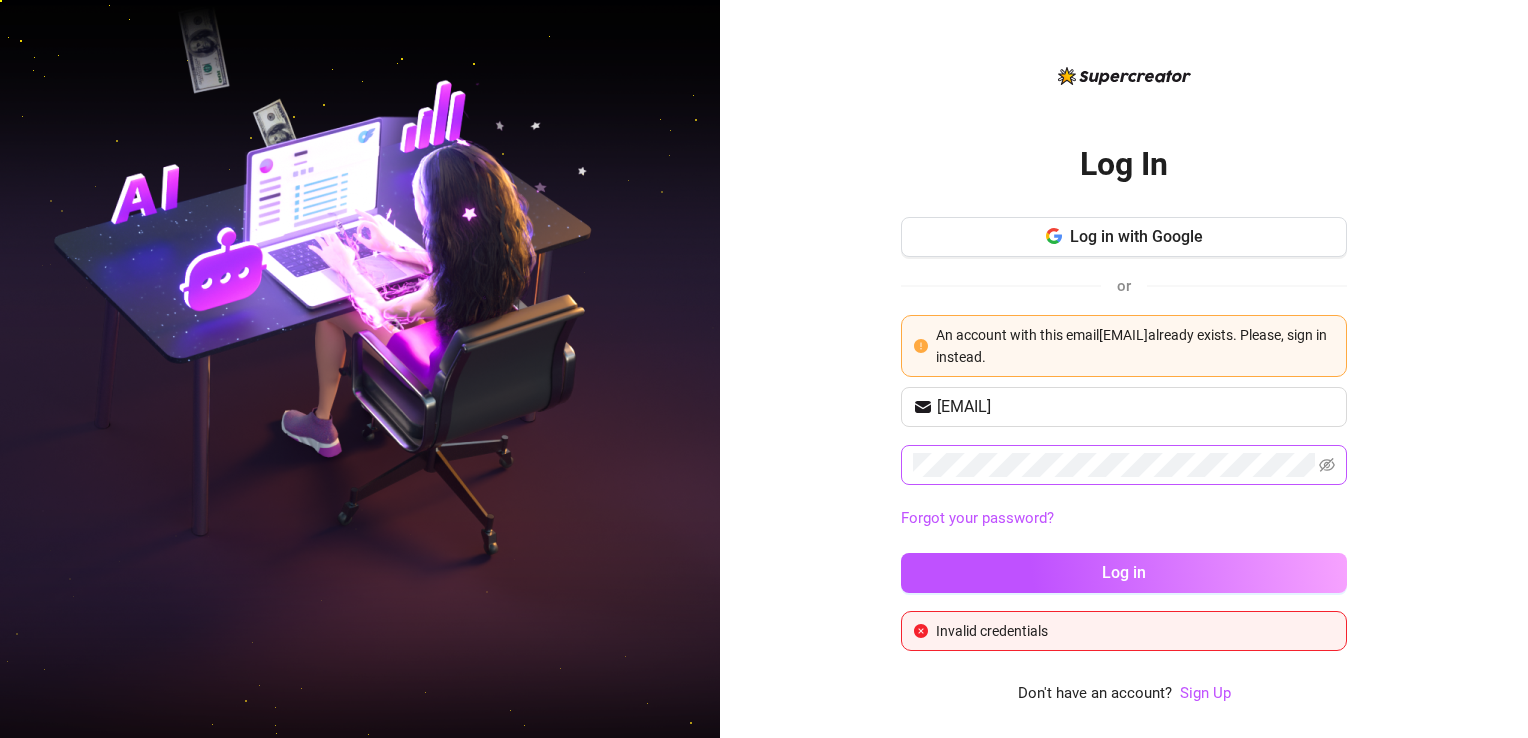 click at bounding box center [1124, 465] 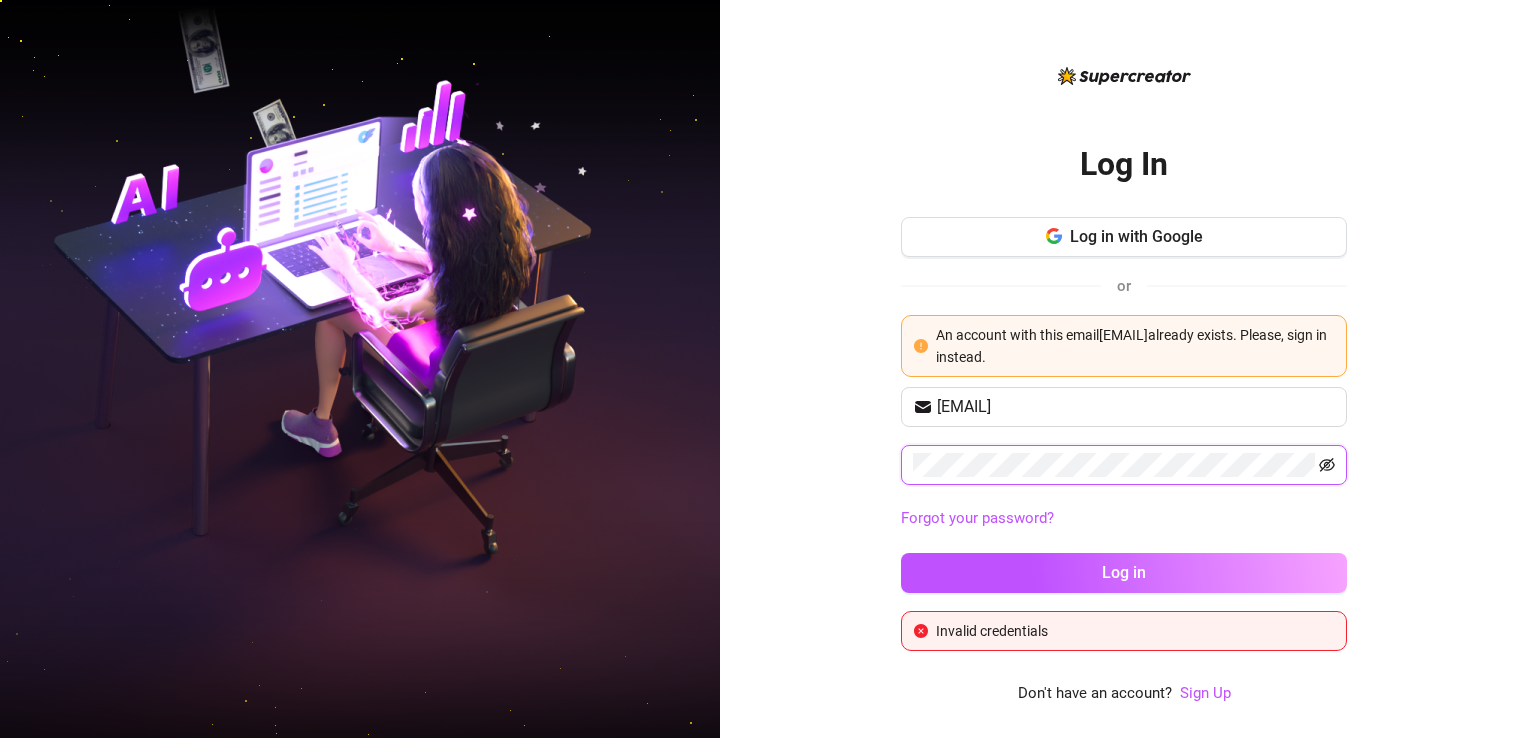 click 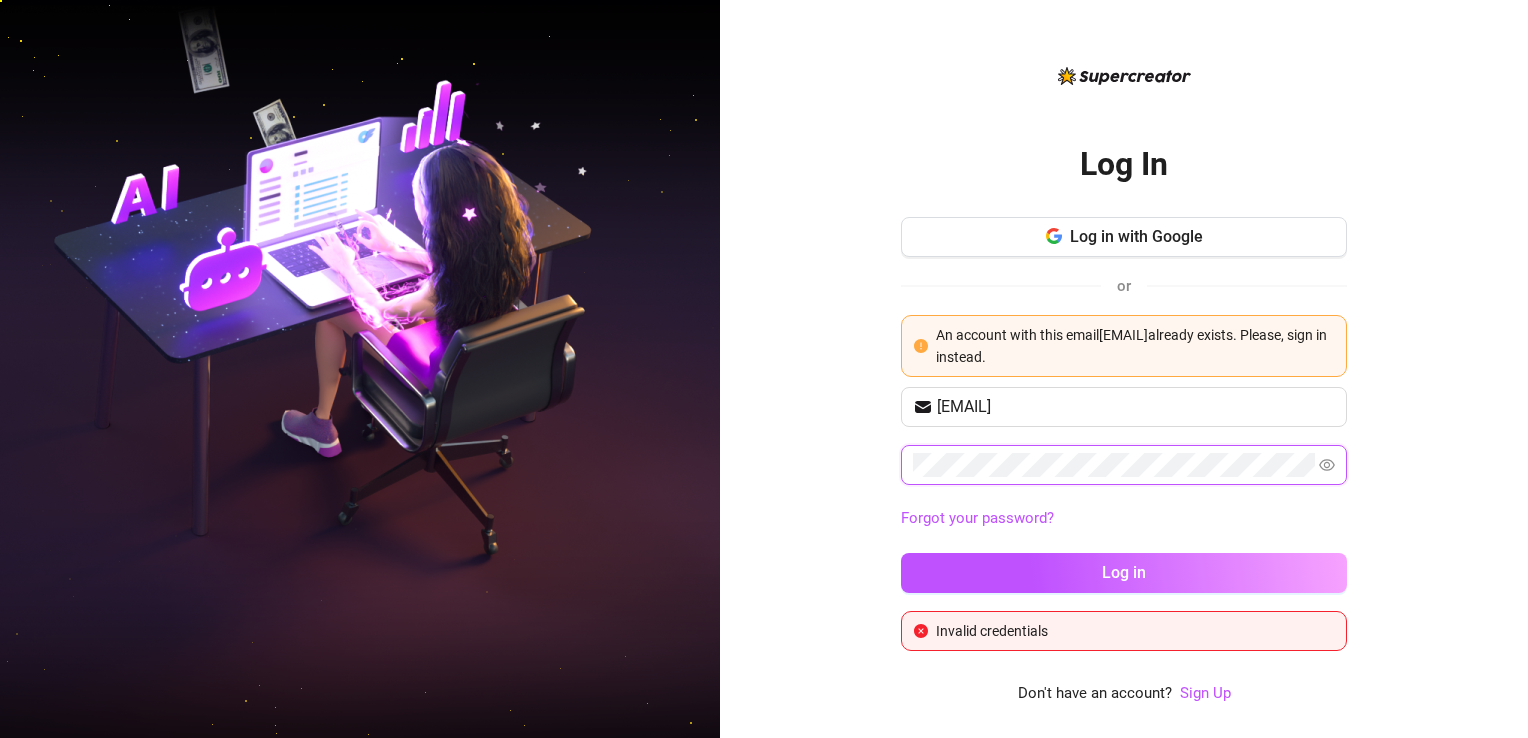 click on "Log in" at bounding box center [1124, 573] 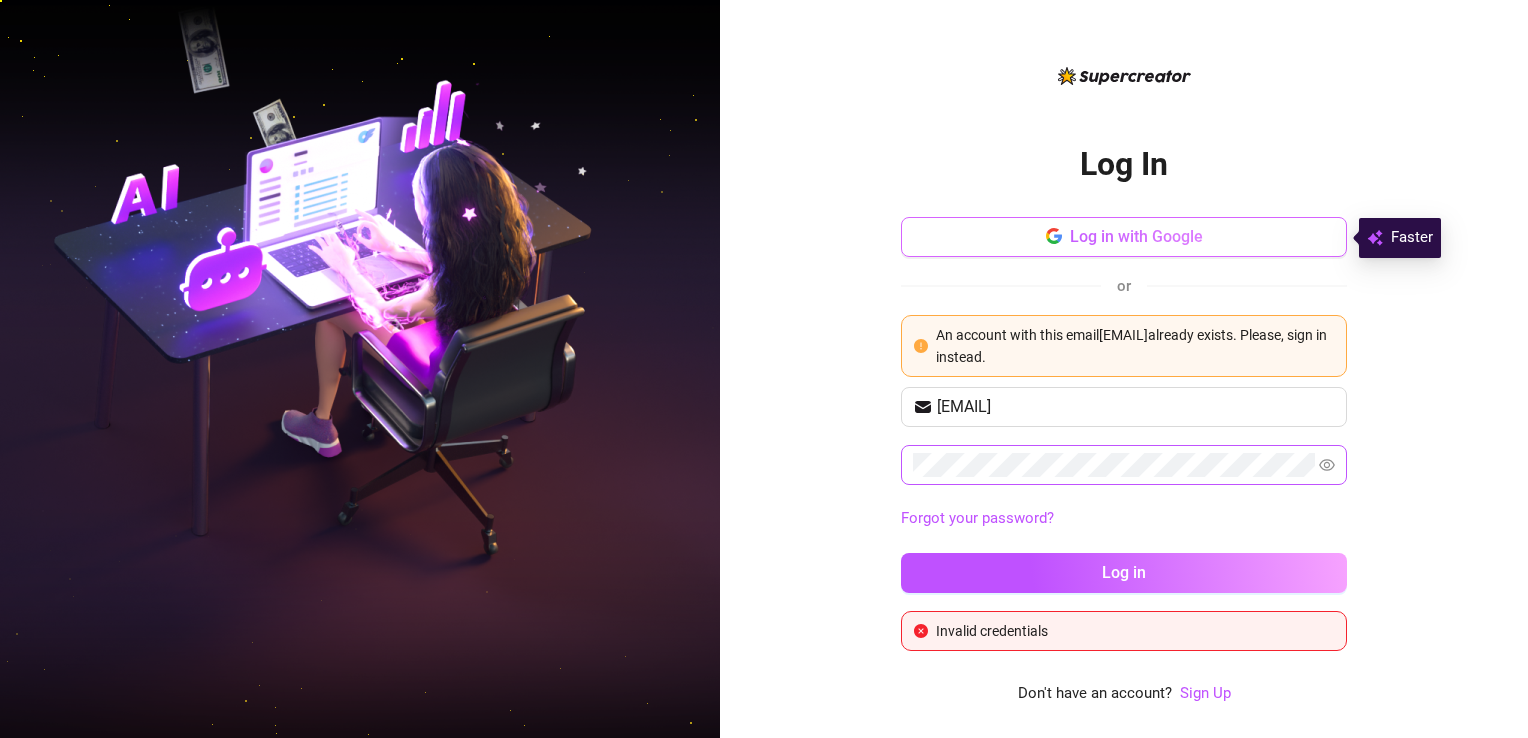 click on "Log in with Google" at bounding box center (1136, 236) 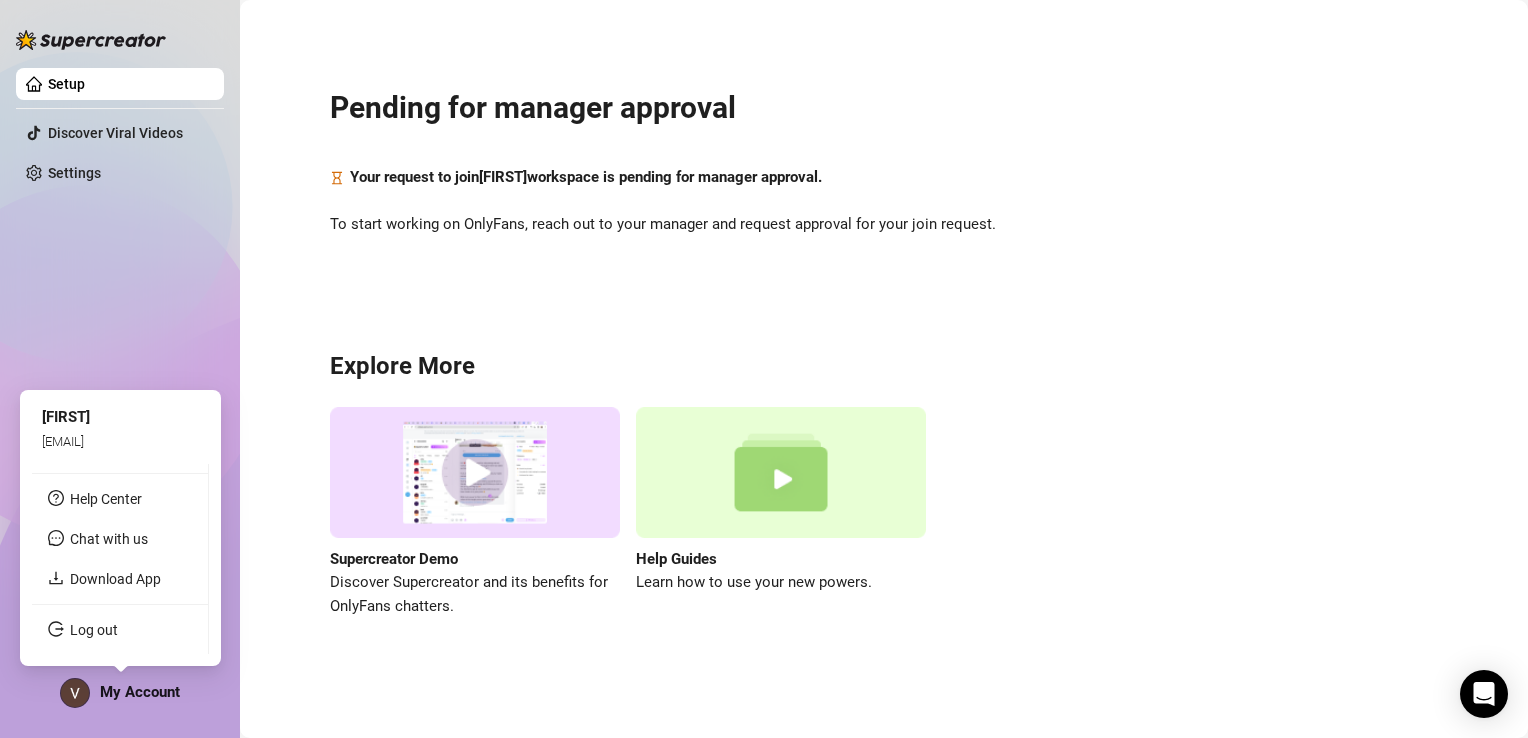 click on "My Account" at bounding box center (120, 693) 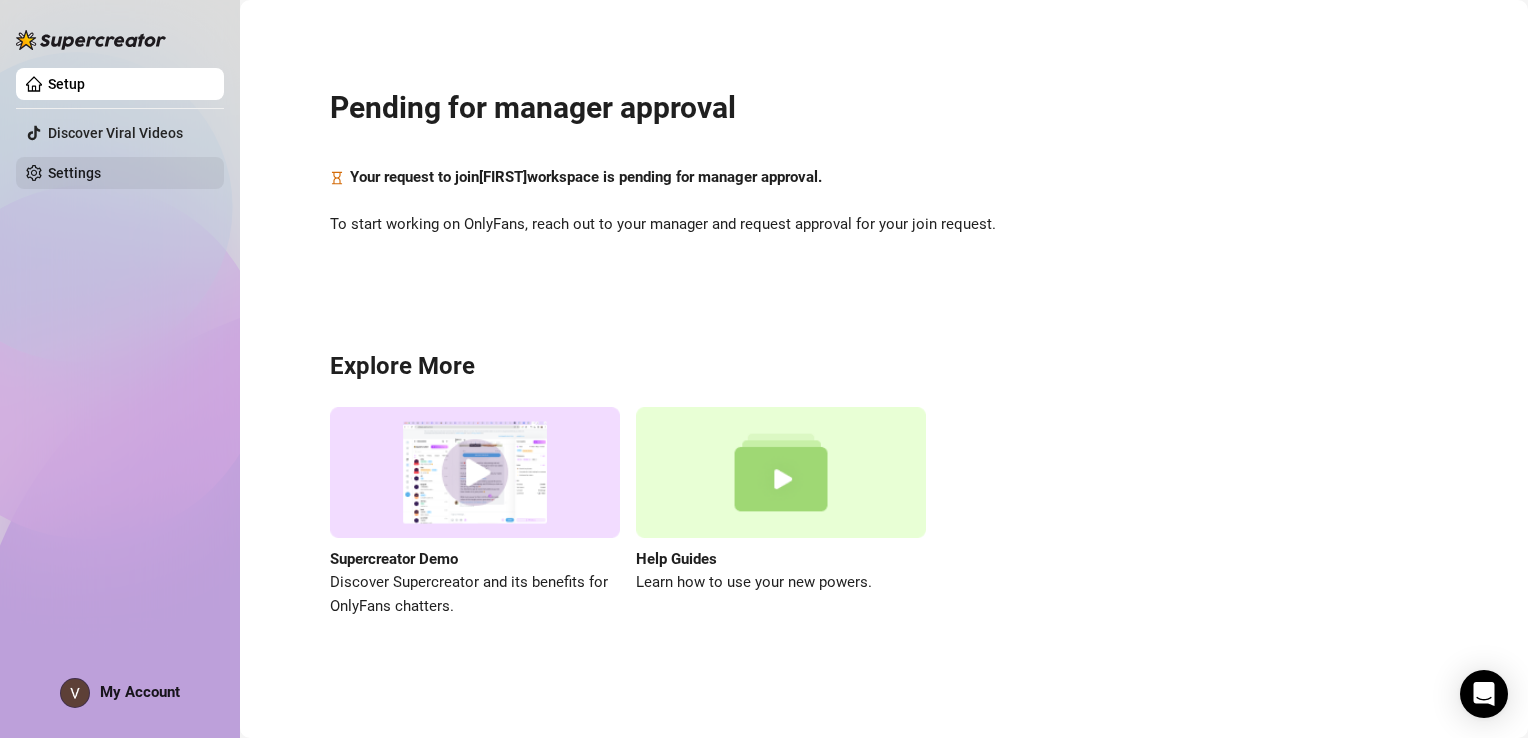 click on "Settings" at bounding box center (74, 173) 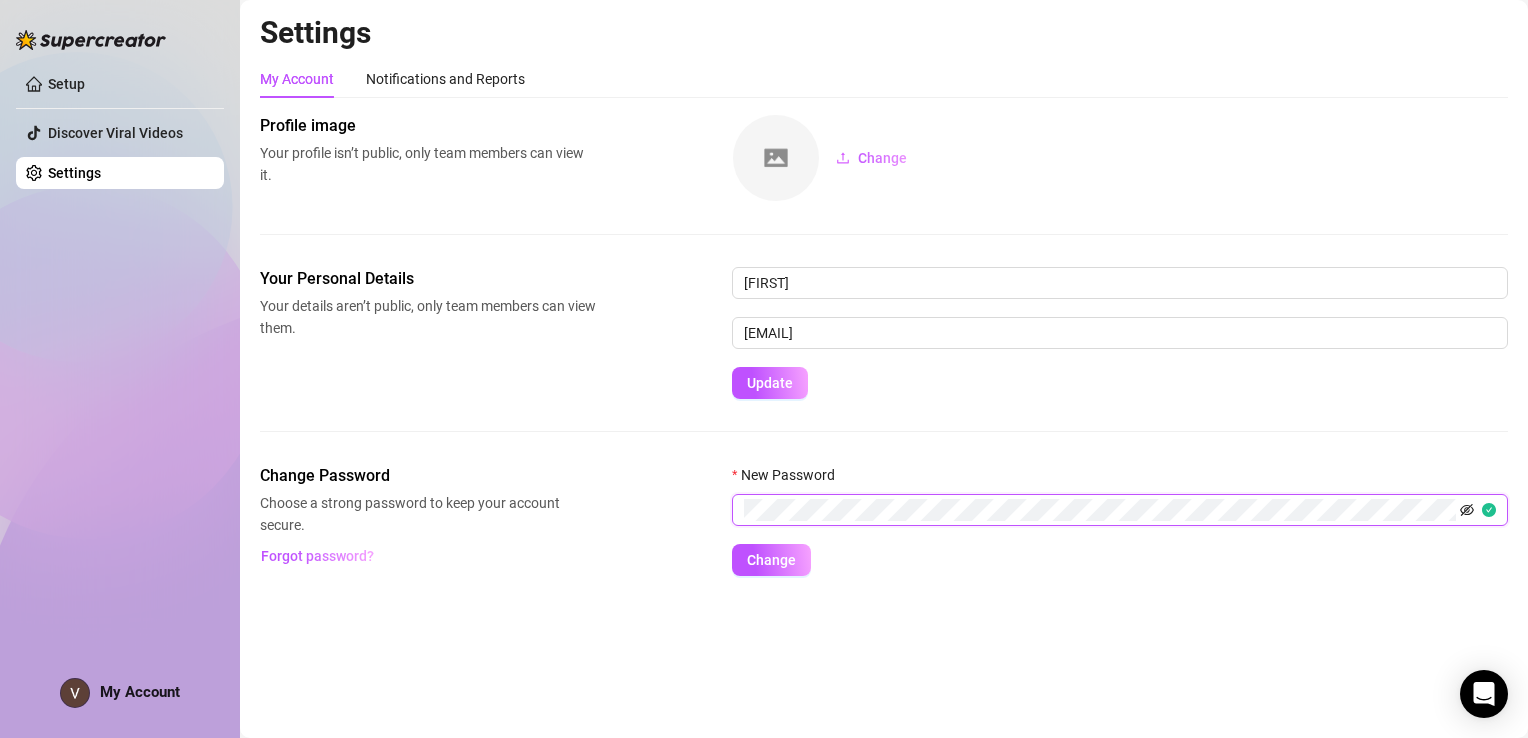 click 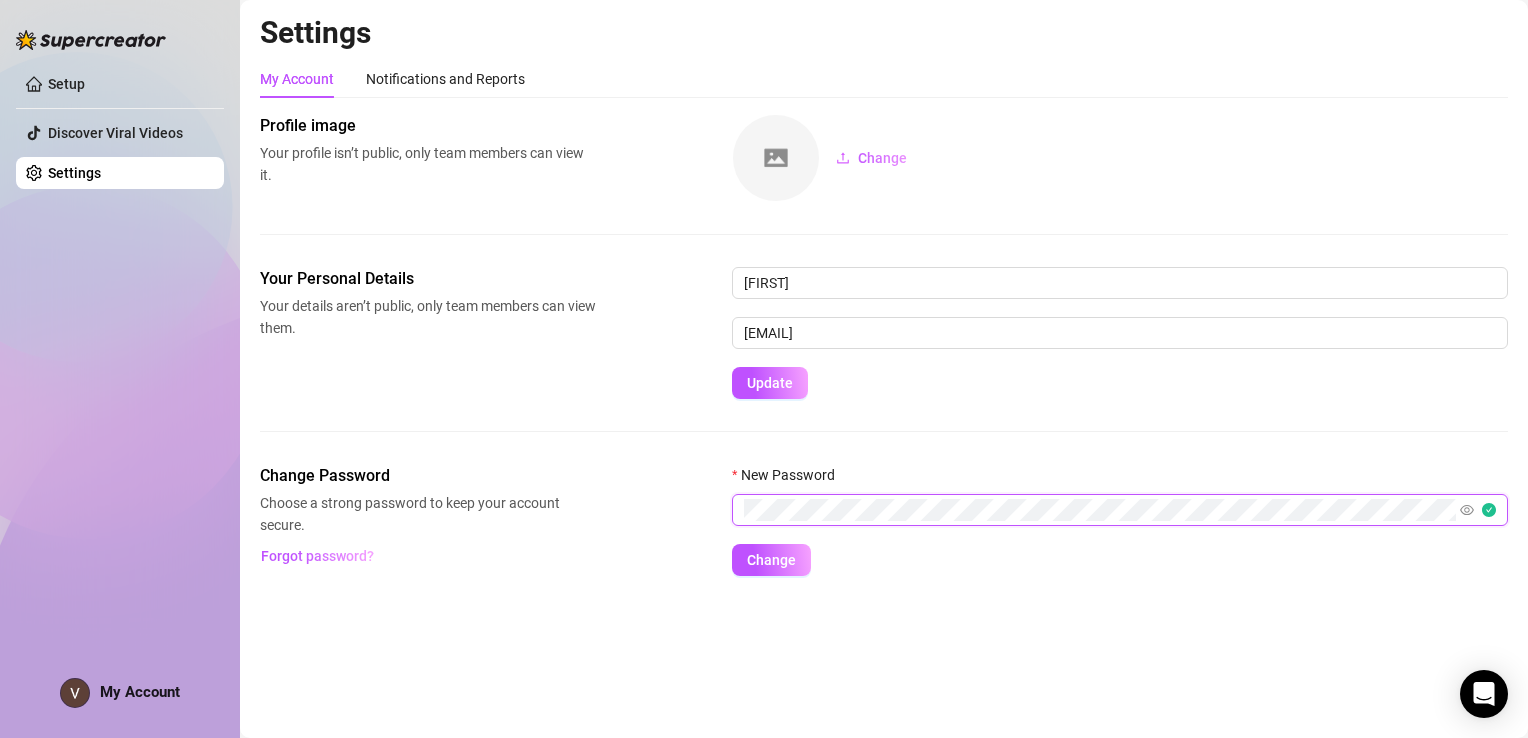 click 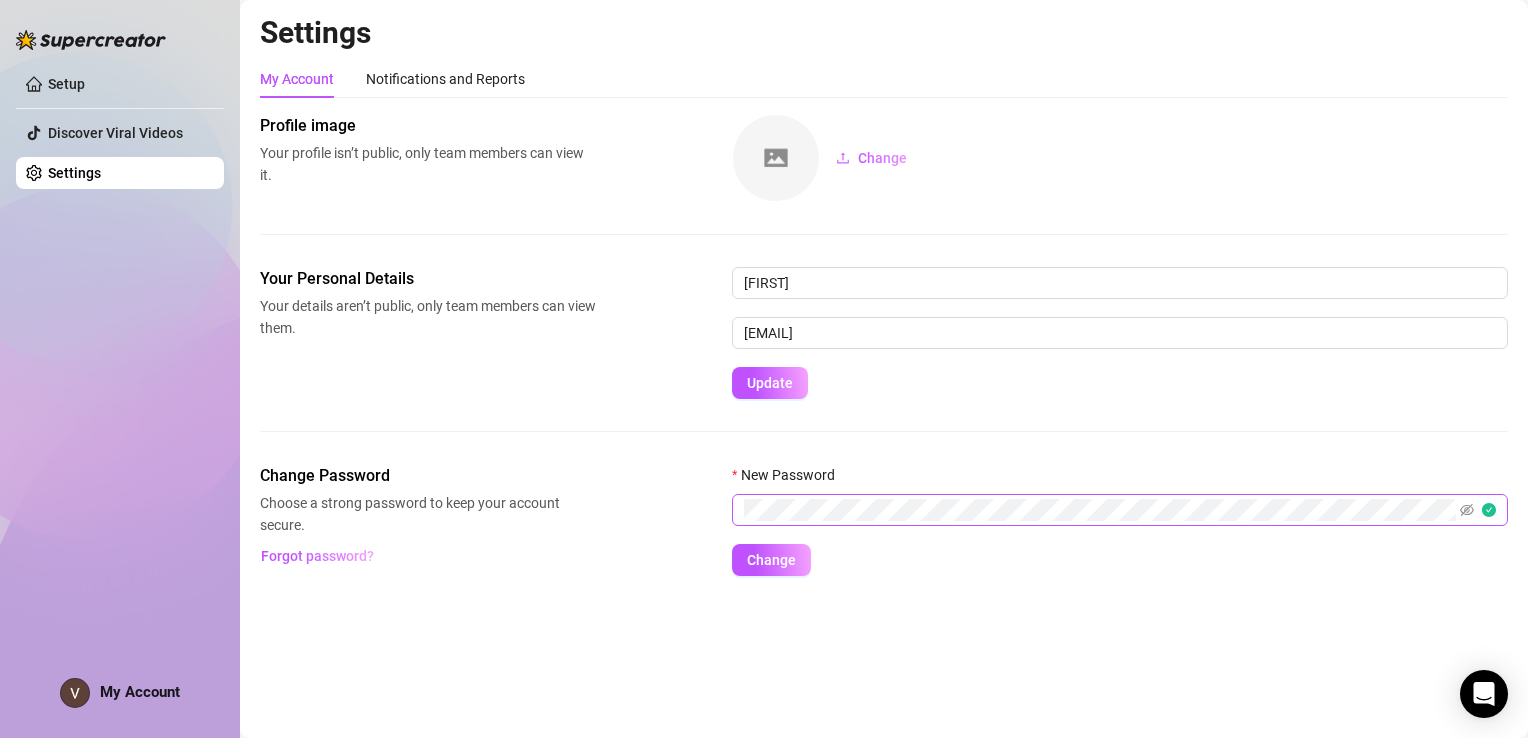 click at bounding box center (1120, 510) 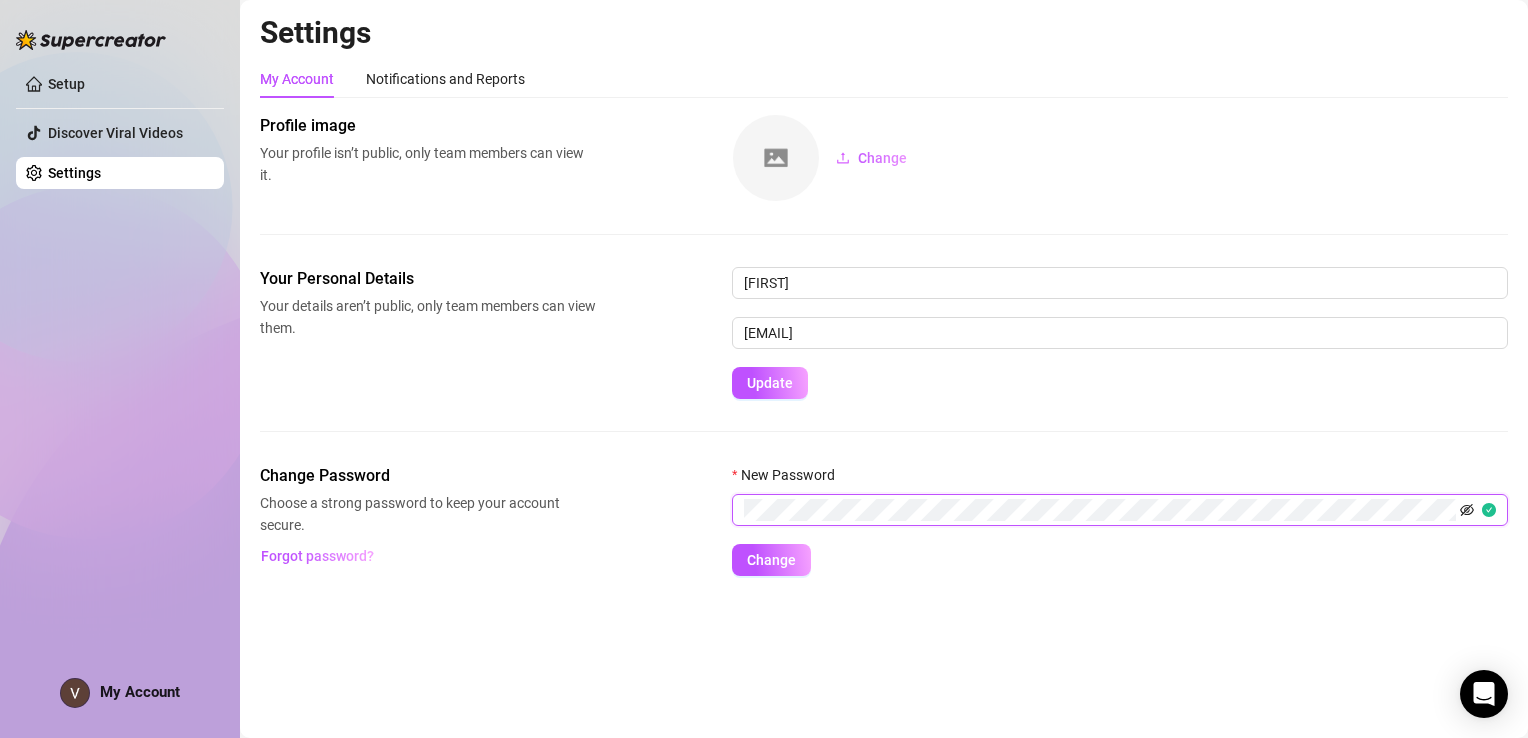 click 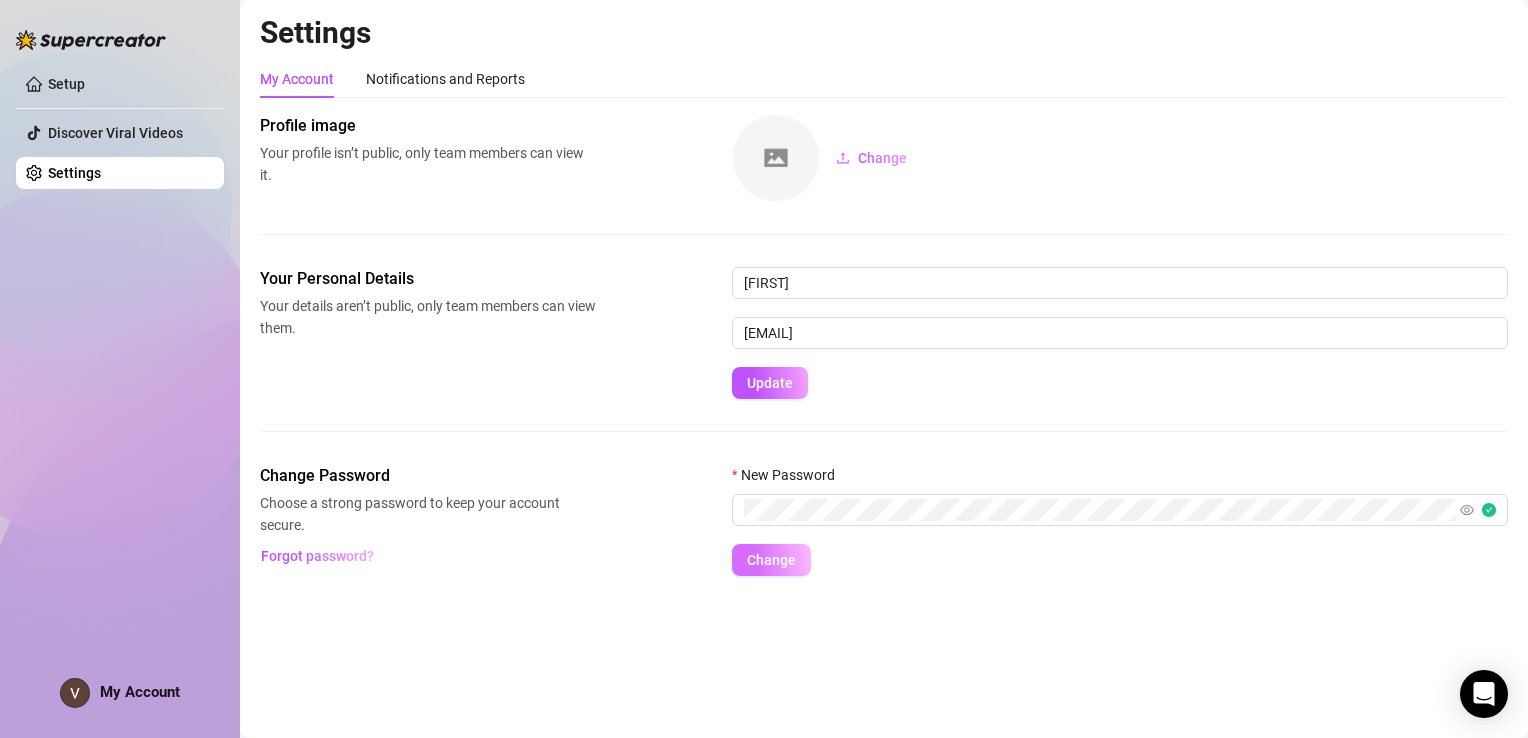 click on "Change" at bounding box center [771, 560] 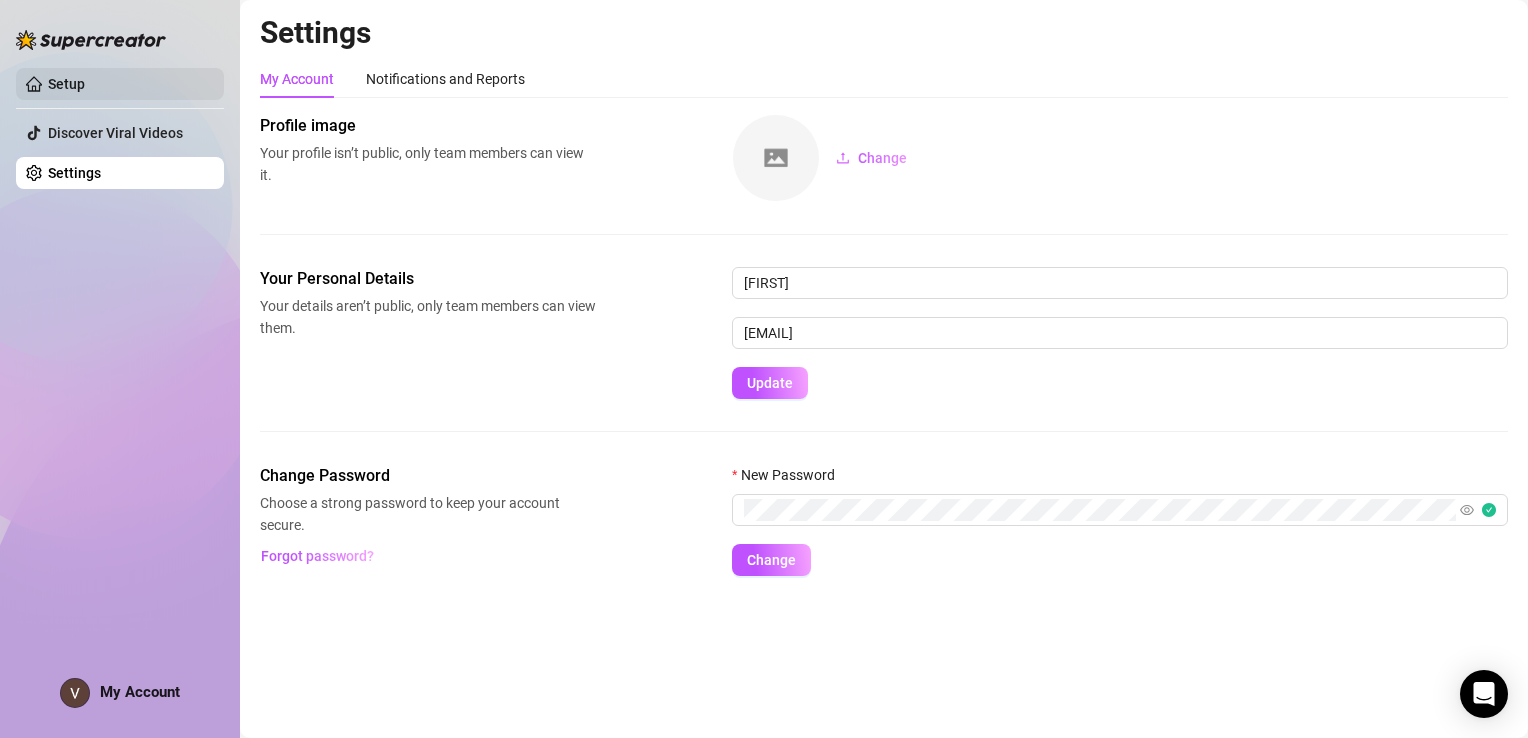 click on "Setup" at bounding box center (66, 84) 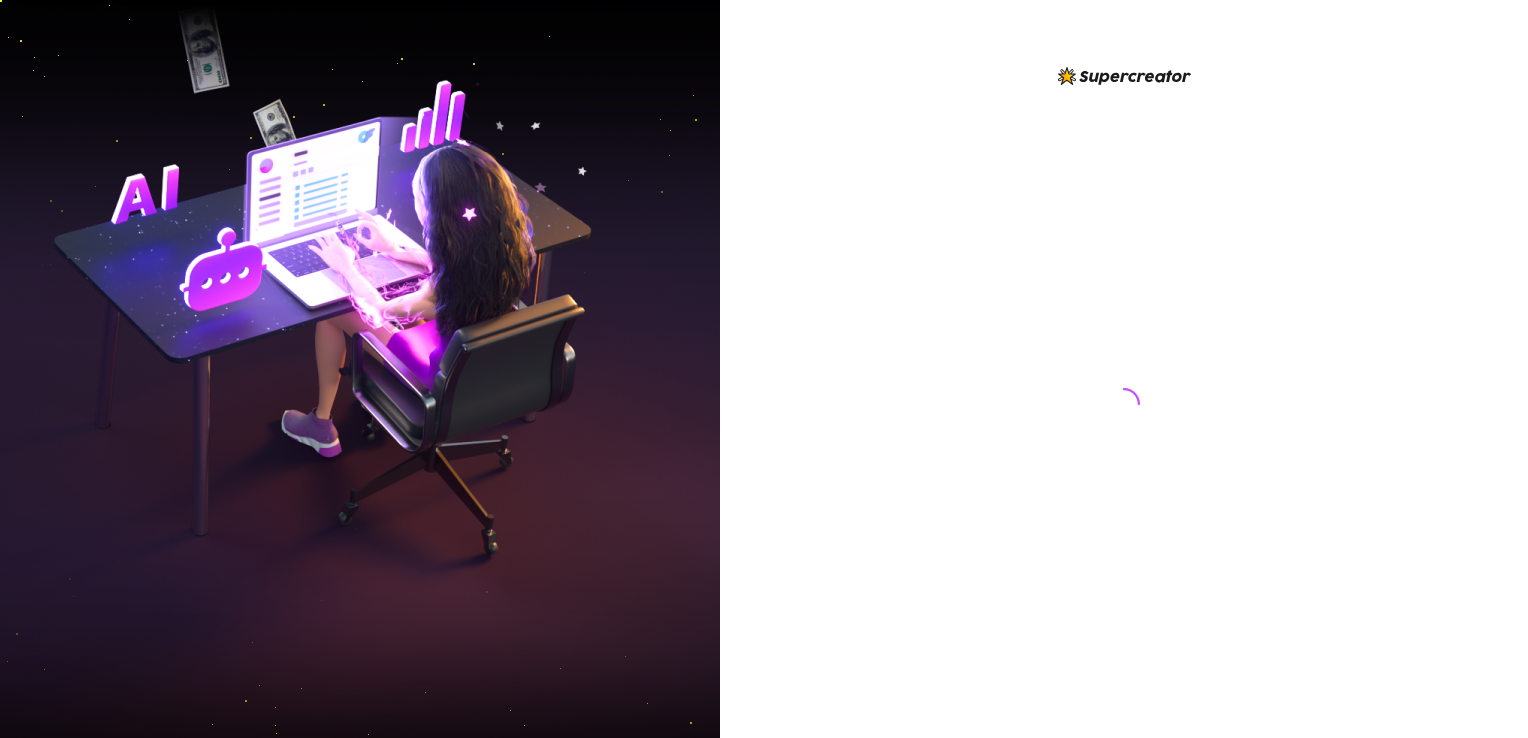 scroll, scrollTop: 0, scrollLeft: 0, axis: both 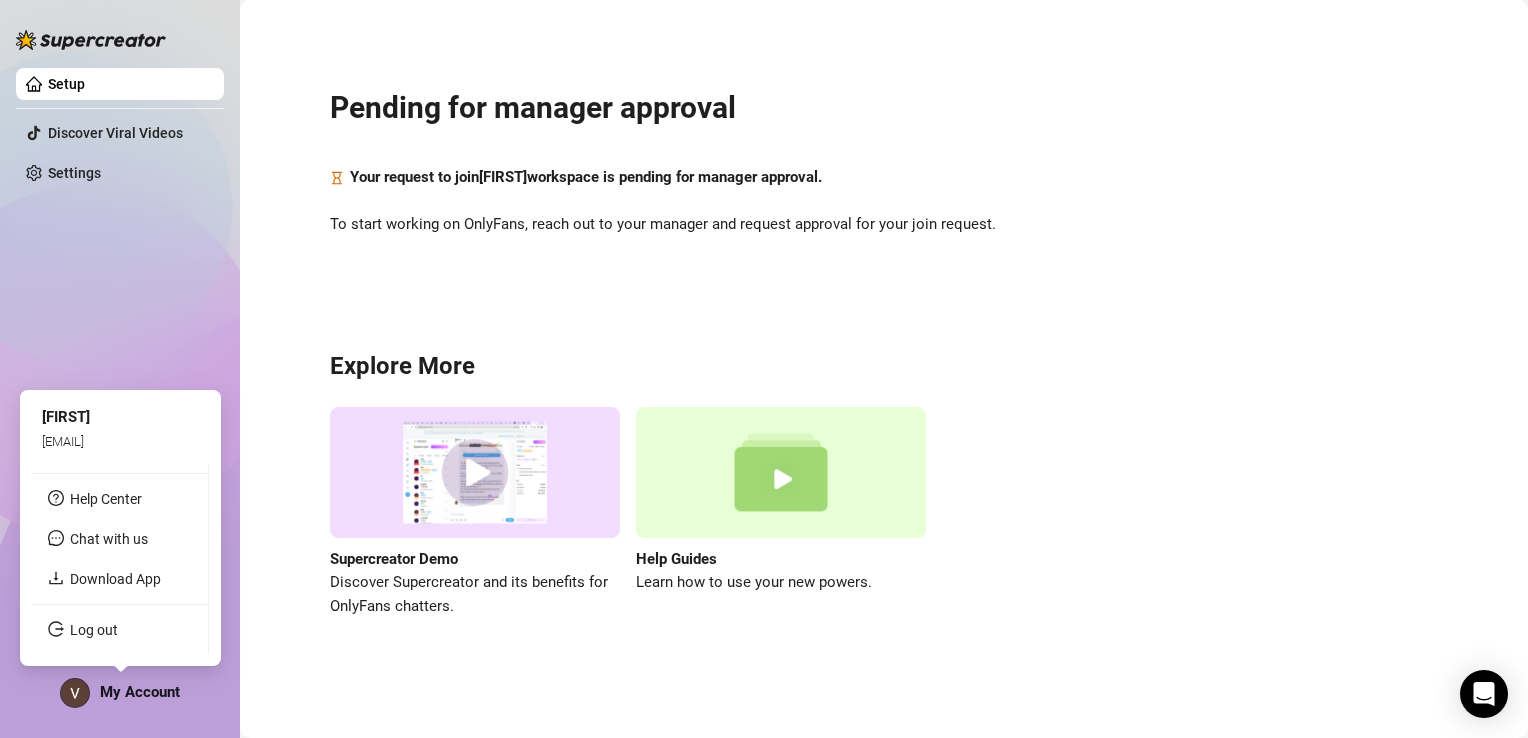click on "My Account" at bounding box center [140, 692] 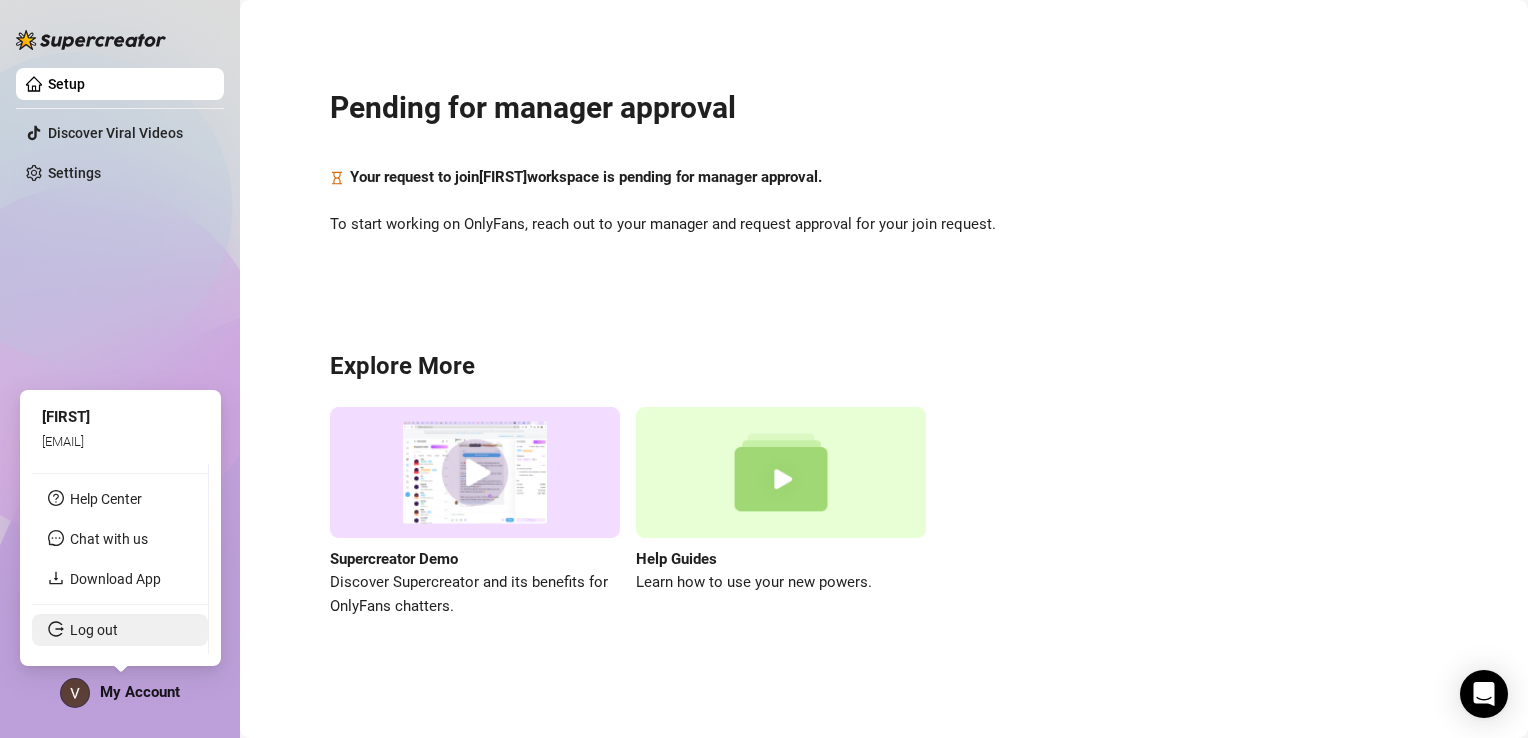 click on "Log out" at bounding box center (94, 630) 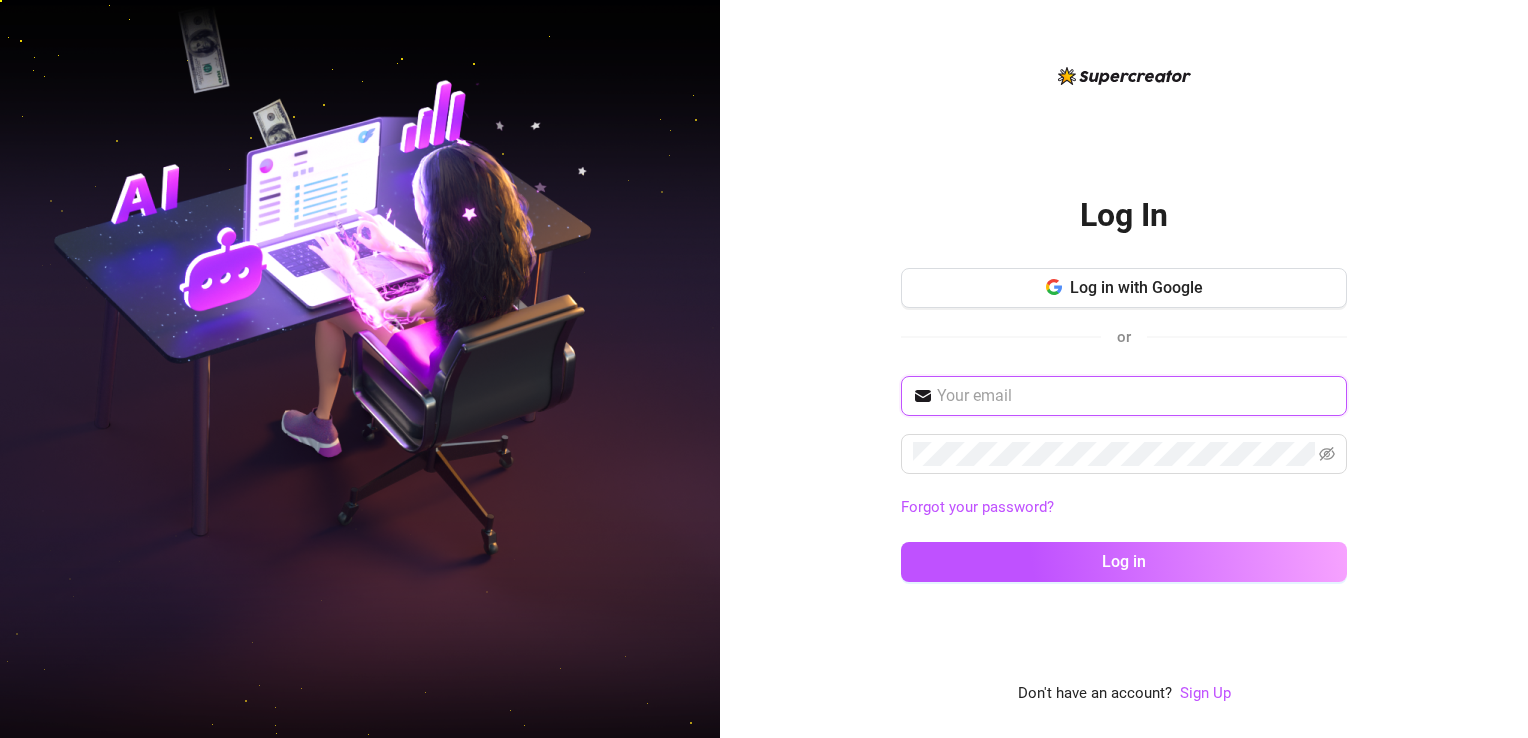 click at bounding box center (1136, 396) 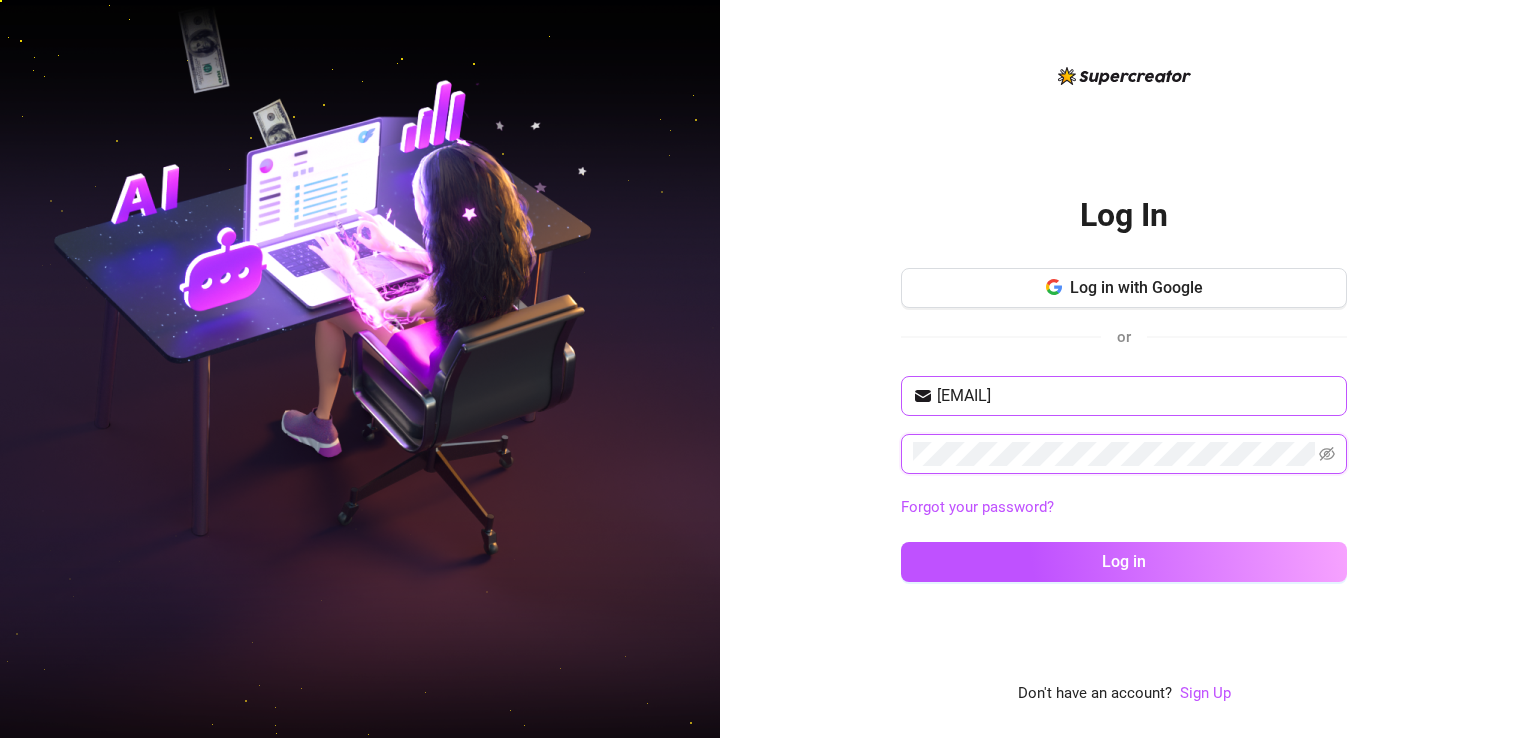 click on "Log in" at bounding box center (1124, 562) 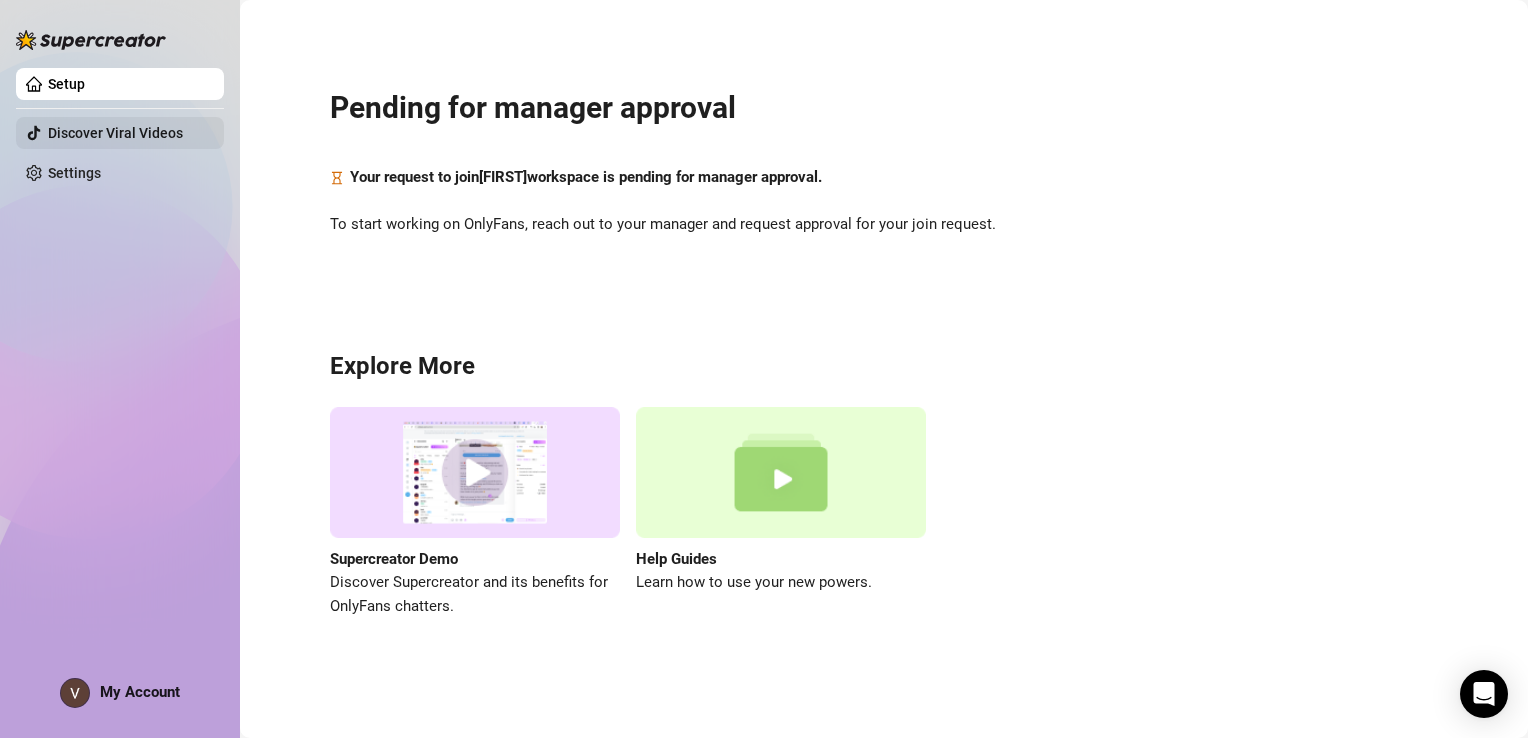click on "Discover Viral Videos" at bounding box center [115, 133] 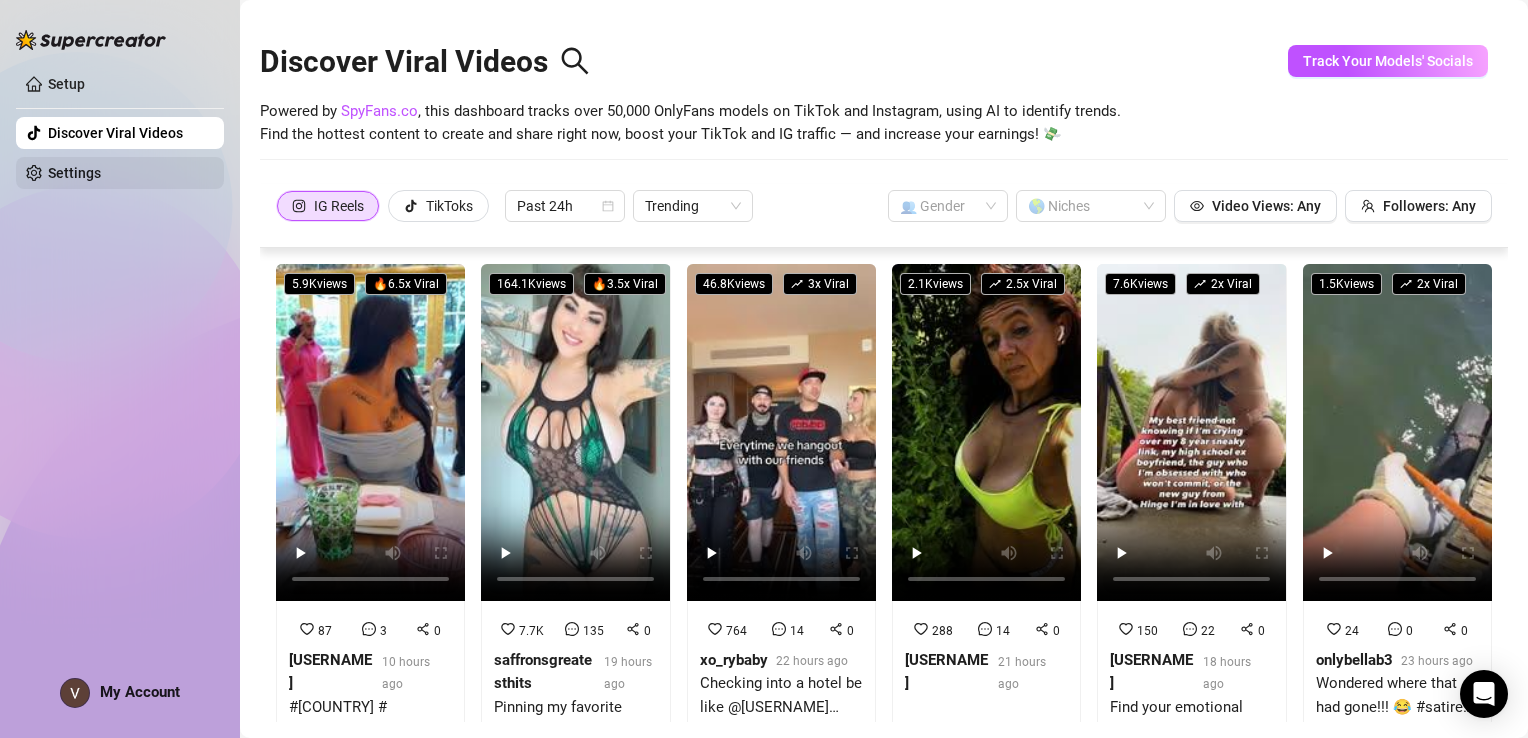 click on "Settings" at bounding box center [74, 173] 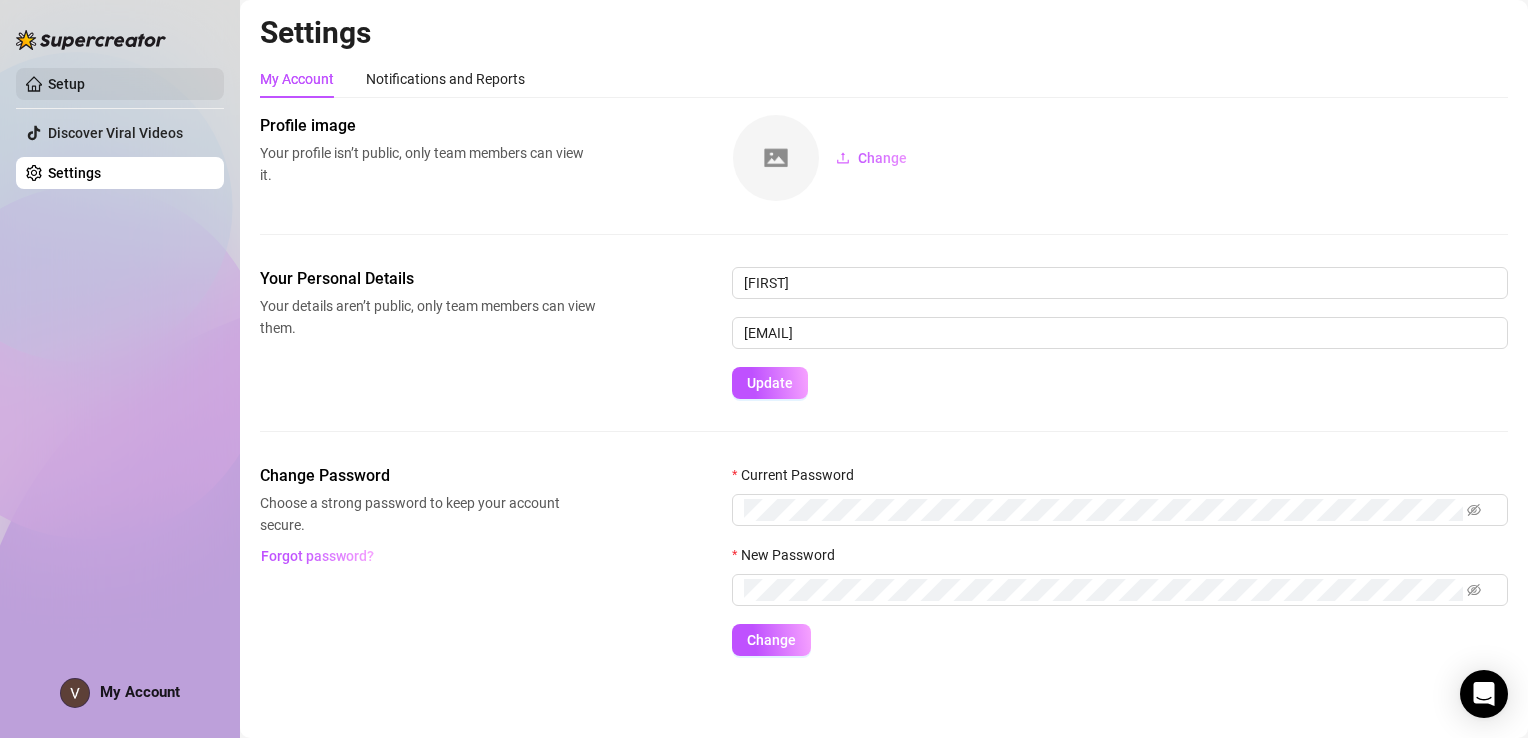 click on "Setup" at bounding box center [66, 84] 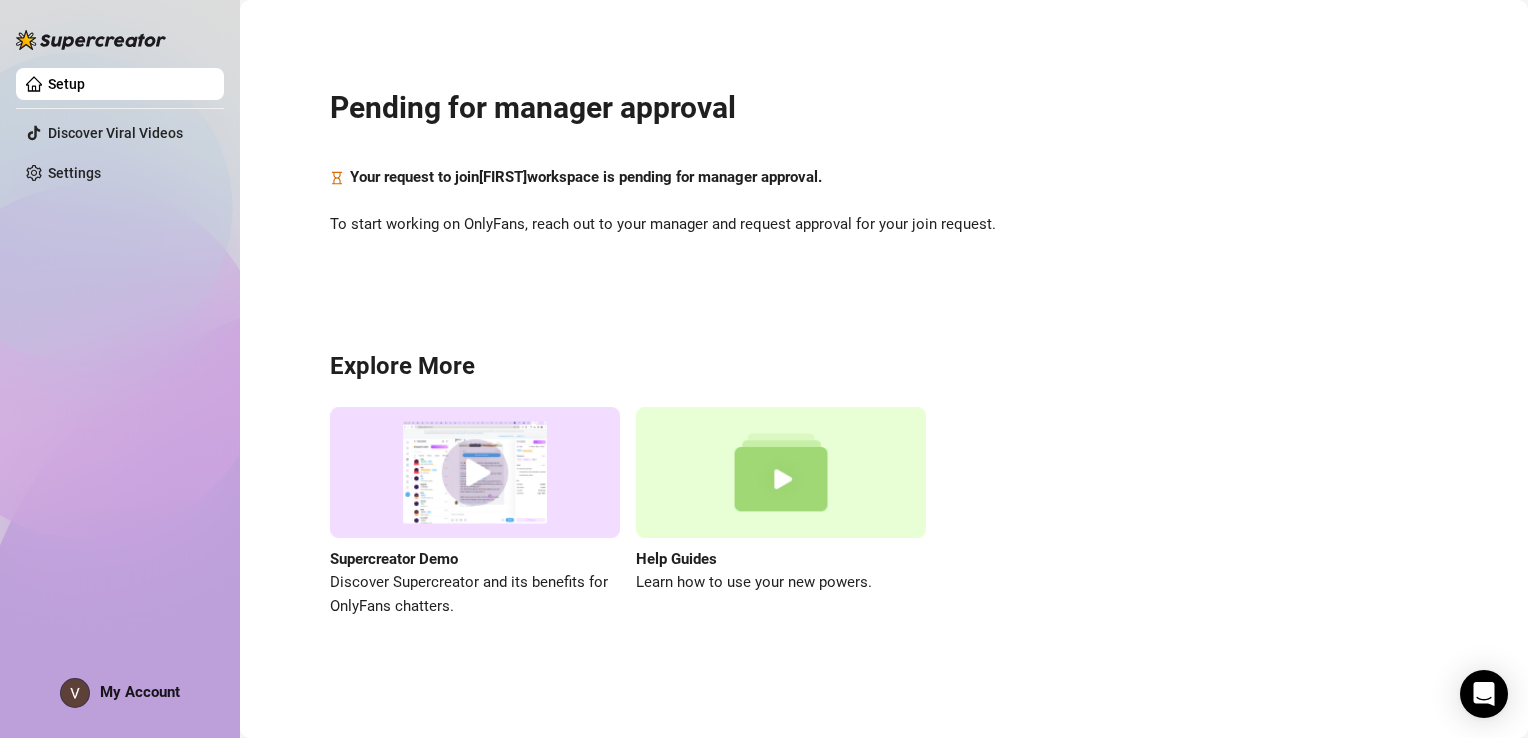 click on "Setup" at bounding box center [66, 84] 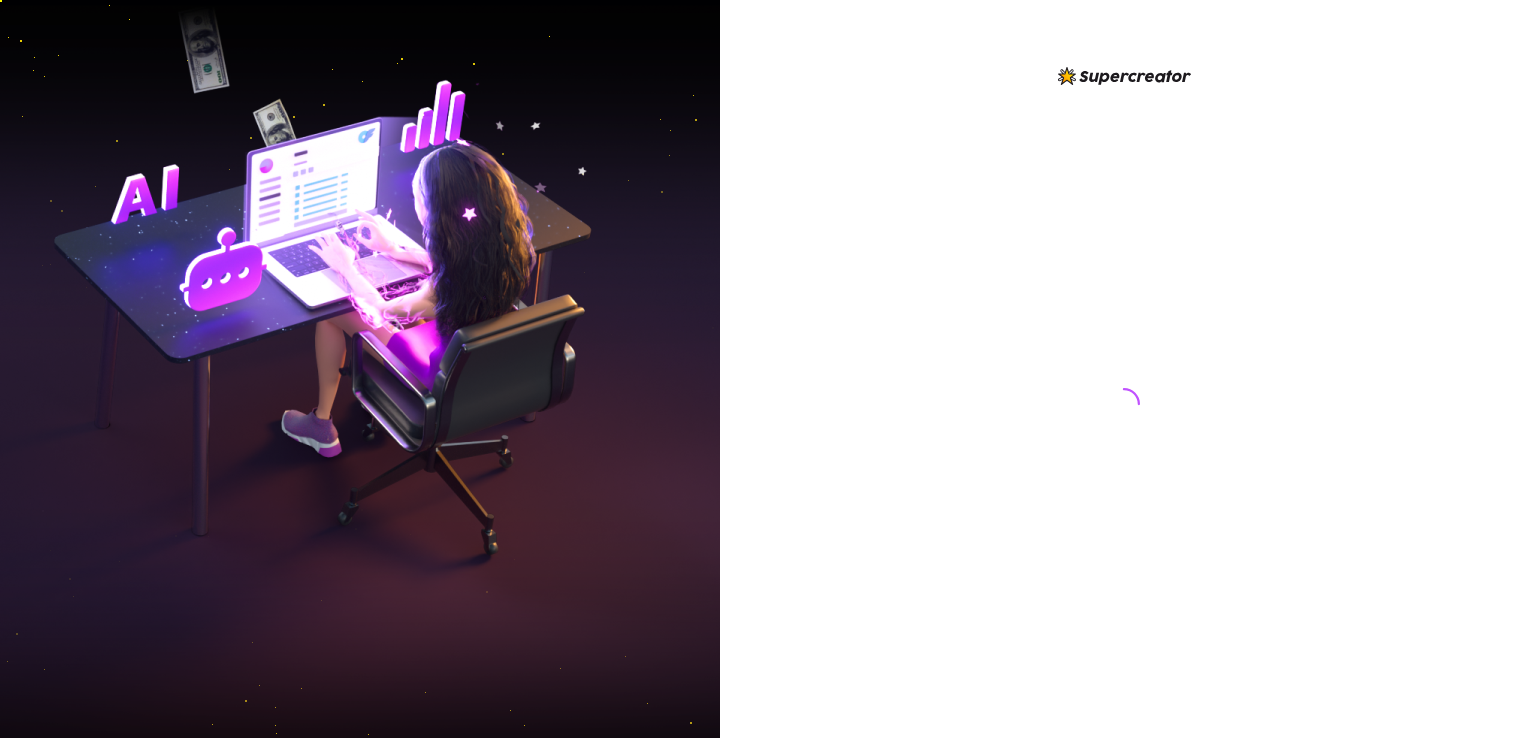 scroll, scrollTop: 0, scrollLeft: 0, axis: both 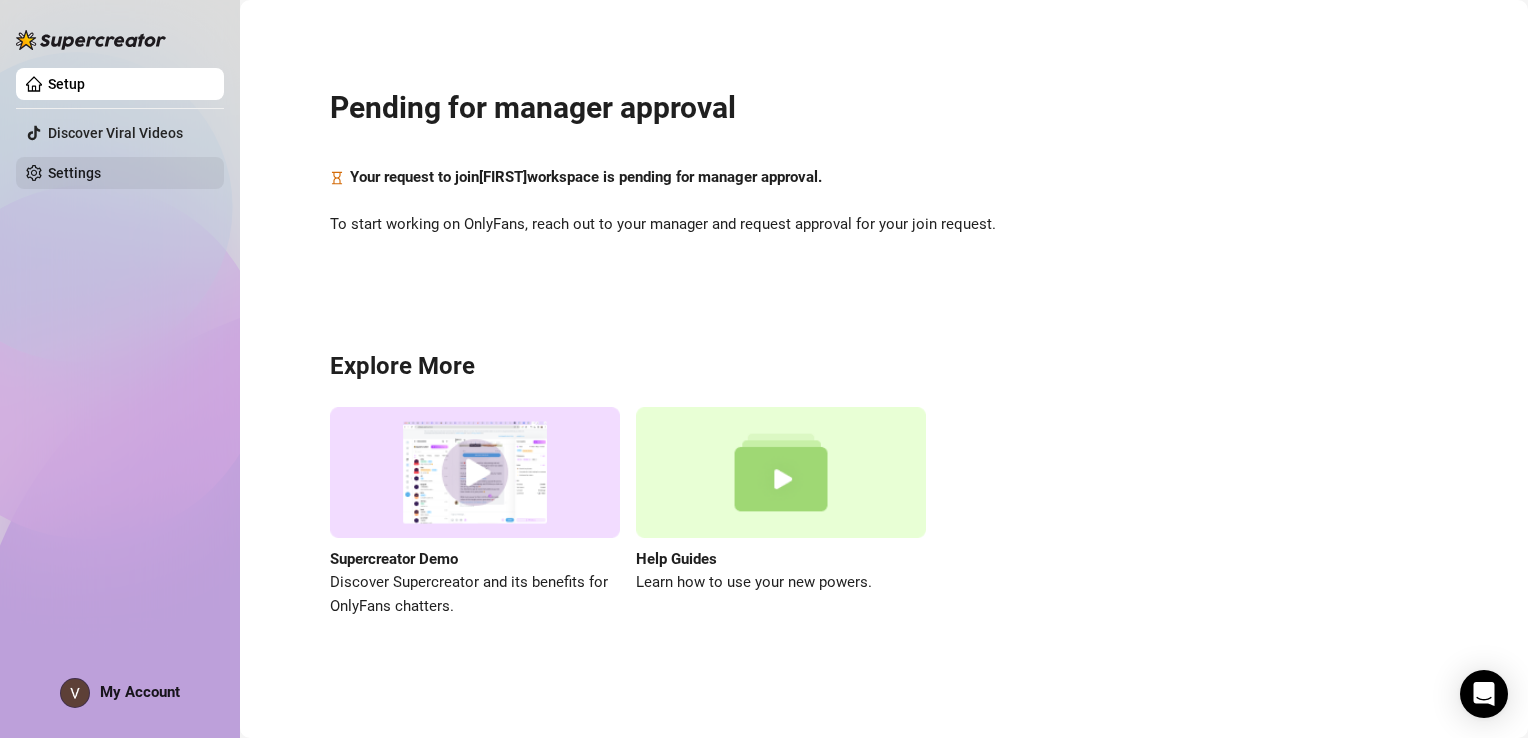 click on "Settings" at bounding box center (74, 173) 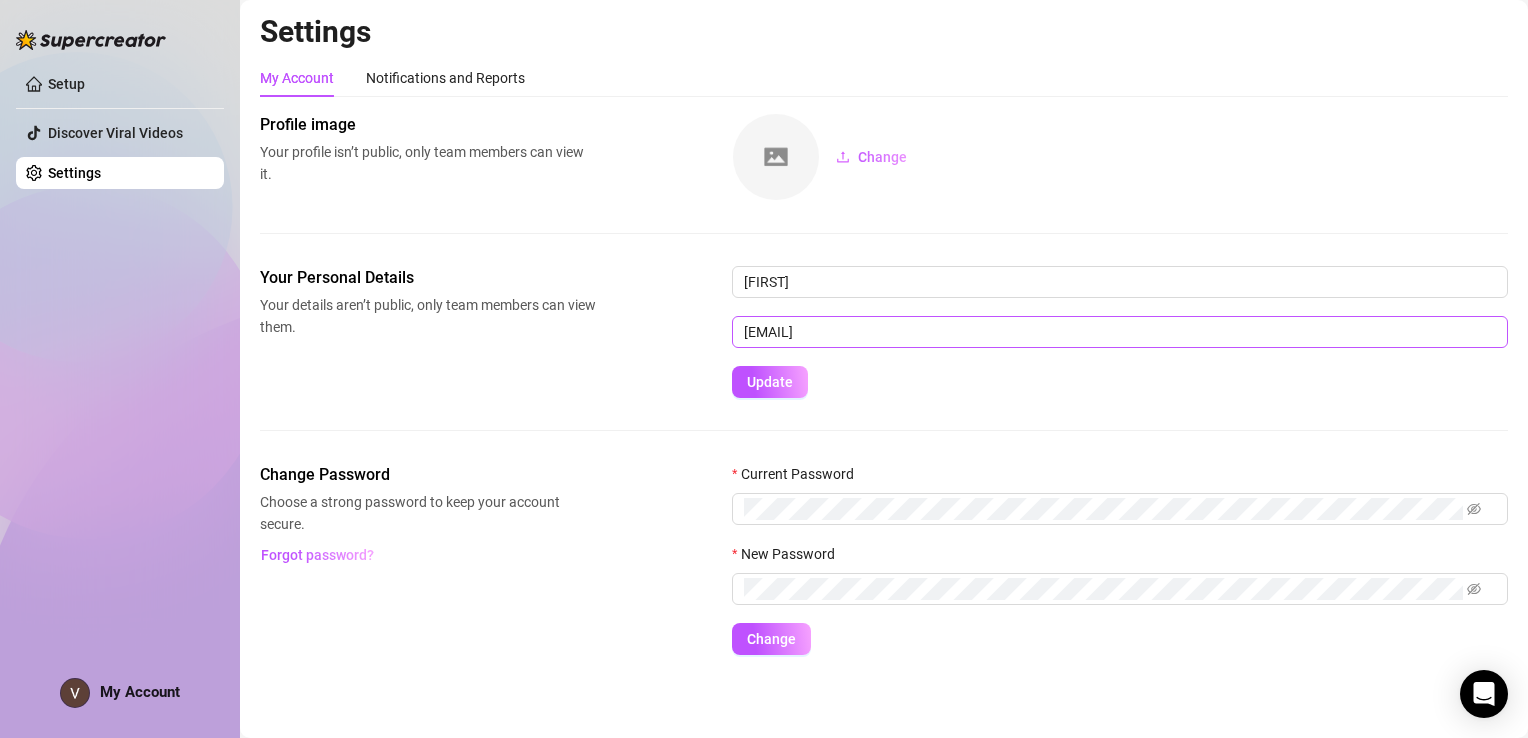 scroll, scrollTop: 0, scrollLeft: 0, axis: both 